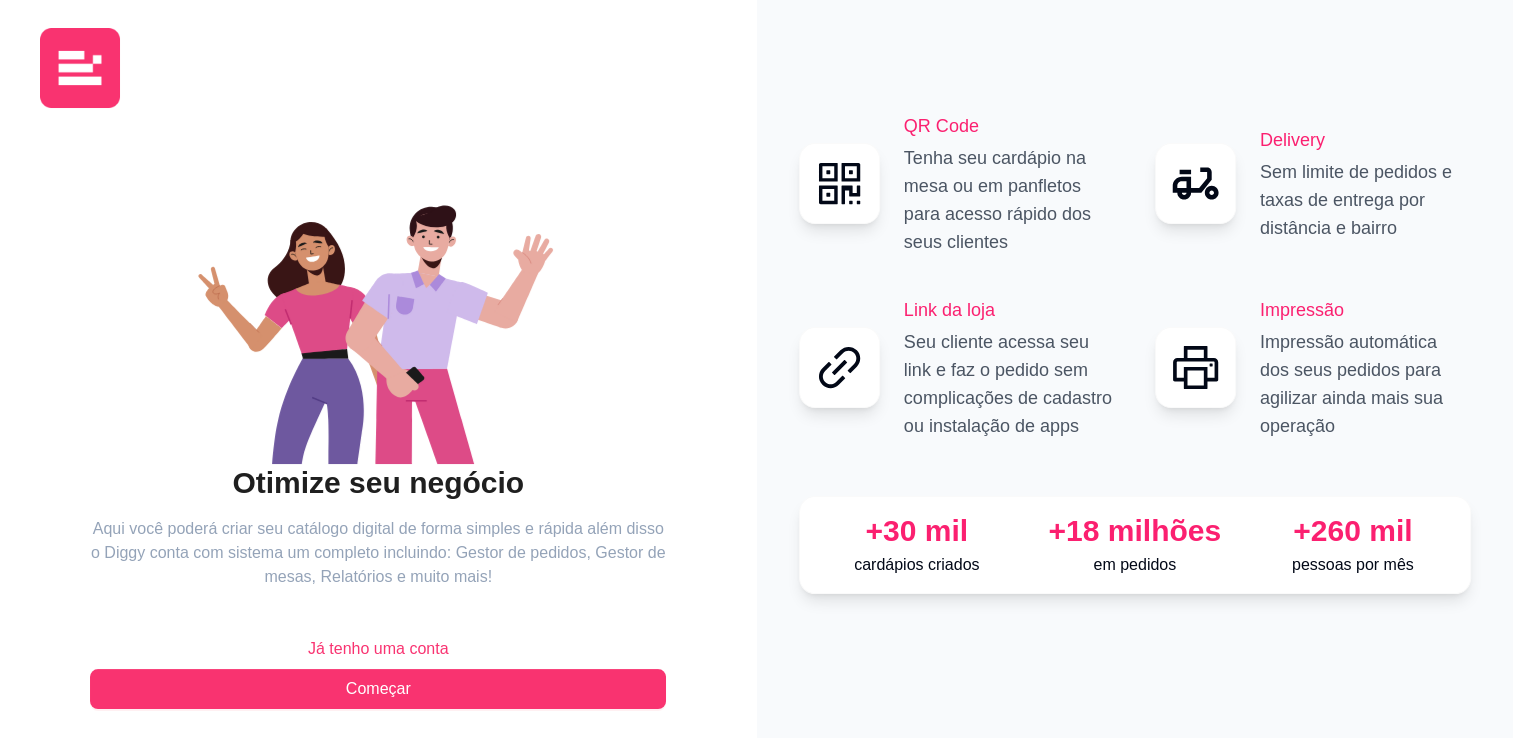 scroll, scrollTop: 22, scrollLeft: 0, axis: vertical 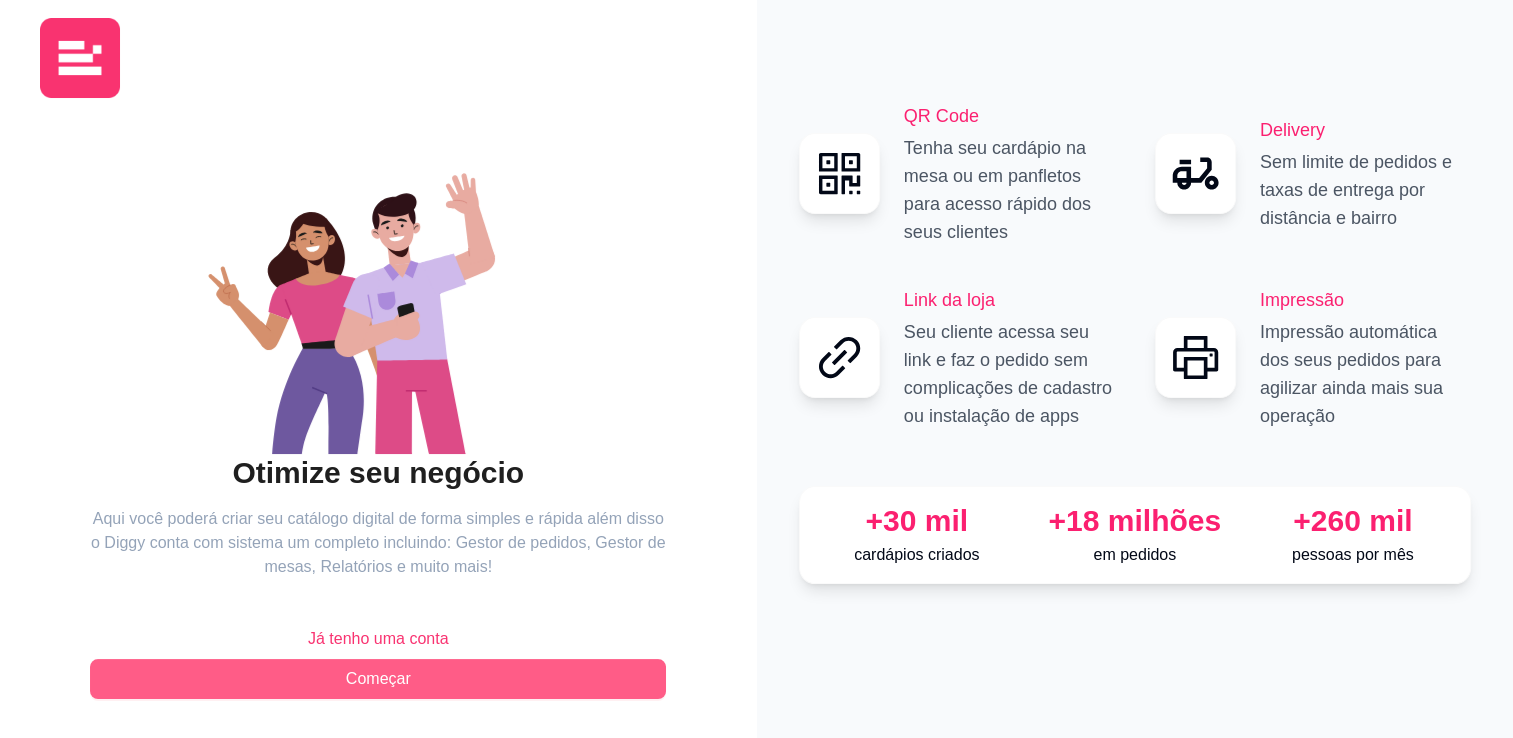 click on "Começar" at bounding box center (378, 679) 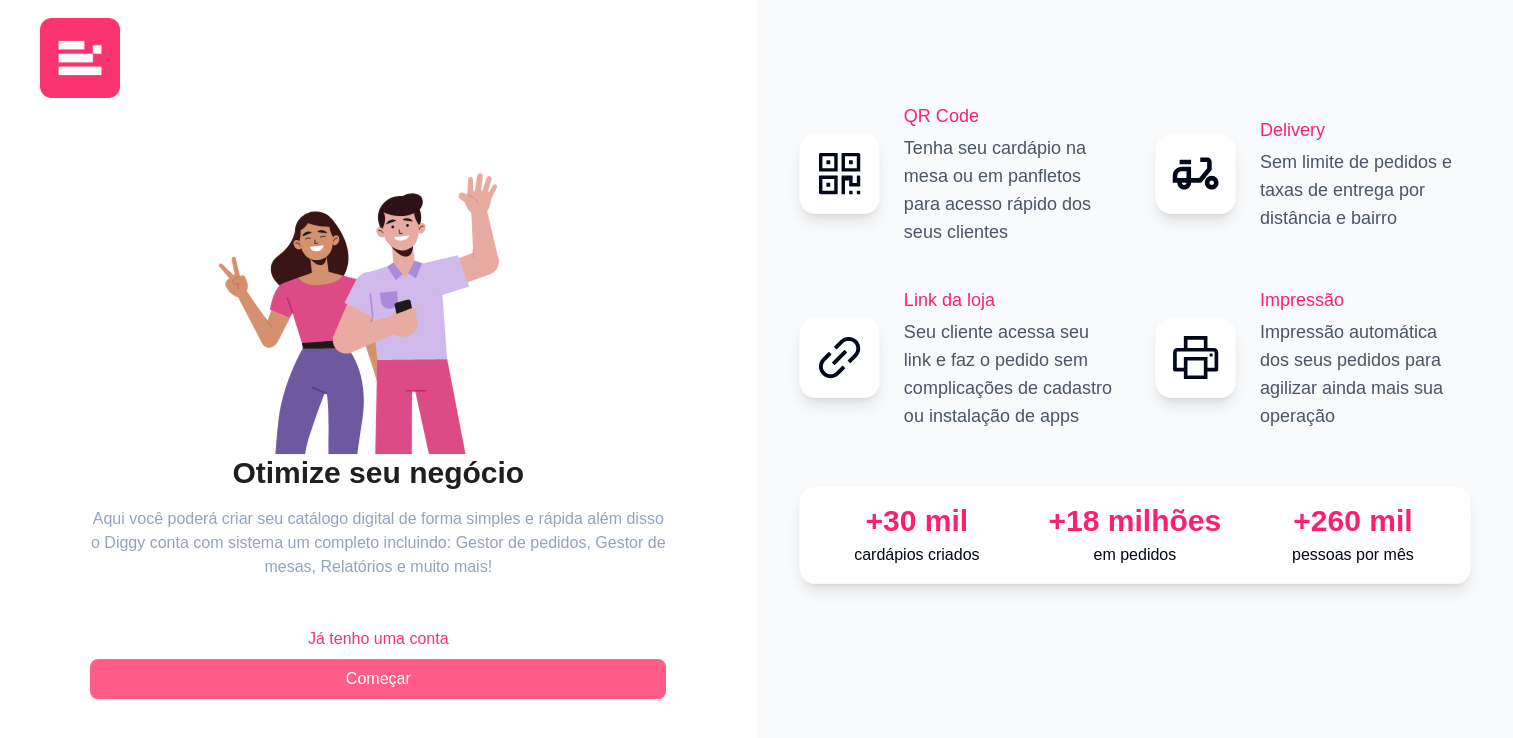 scroll, scrollTop: 0, scrollLeft: 0, axis: both 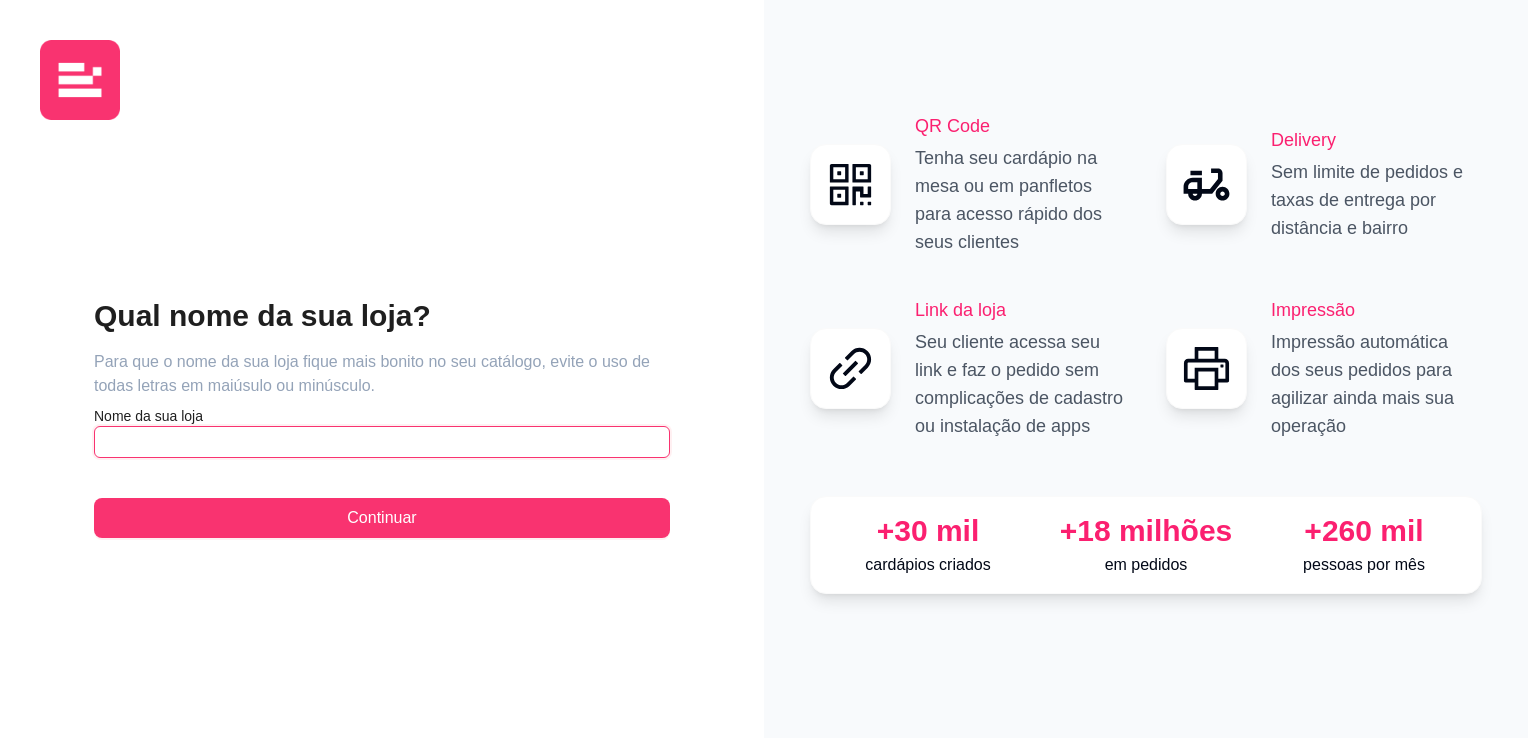 click at bounding box center [382, 442] 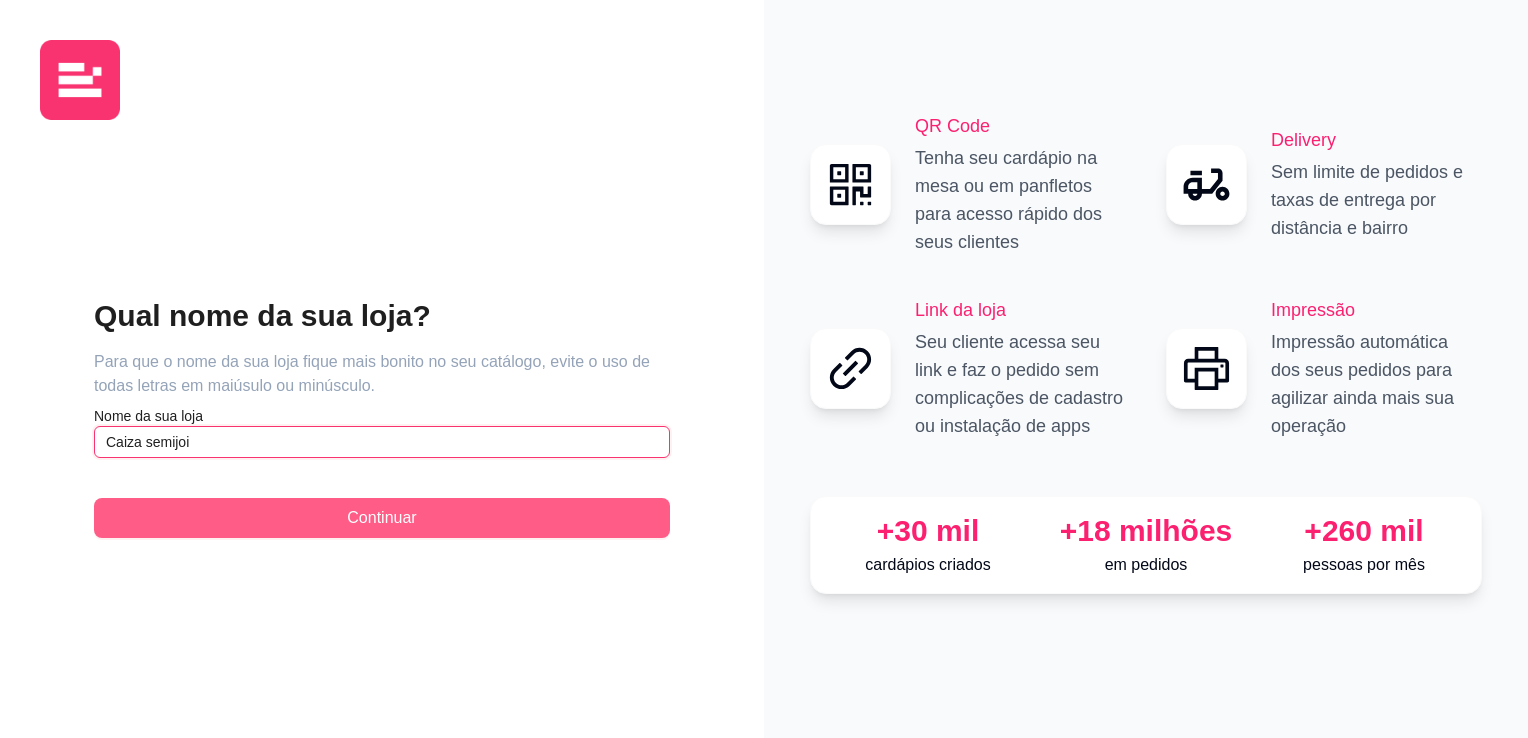 type on "Caiza semijoi" 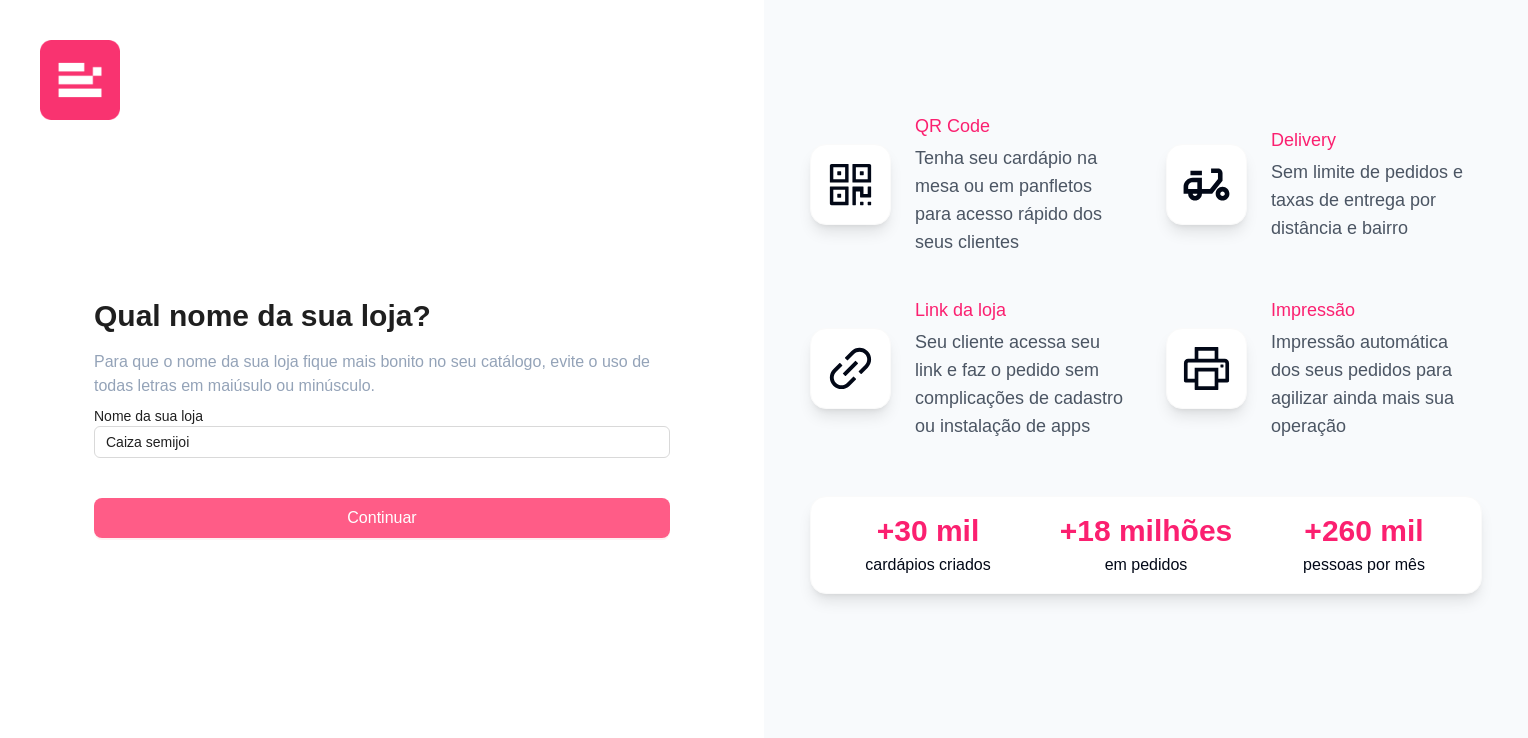 click on "Continuar" at bounding box center [382, 518] 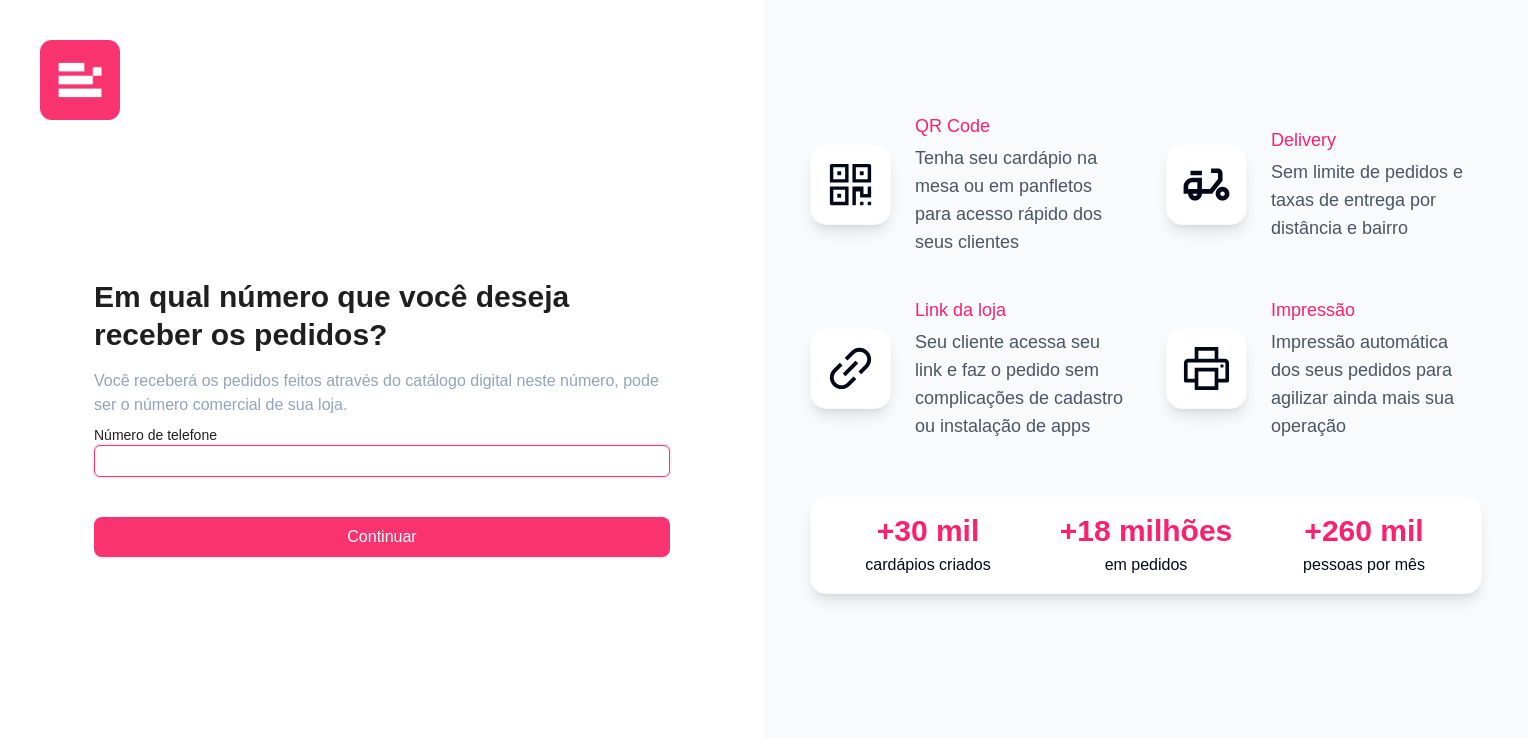 click at bounding box center (382, 461) 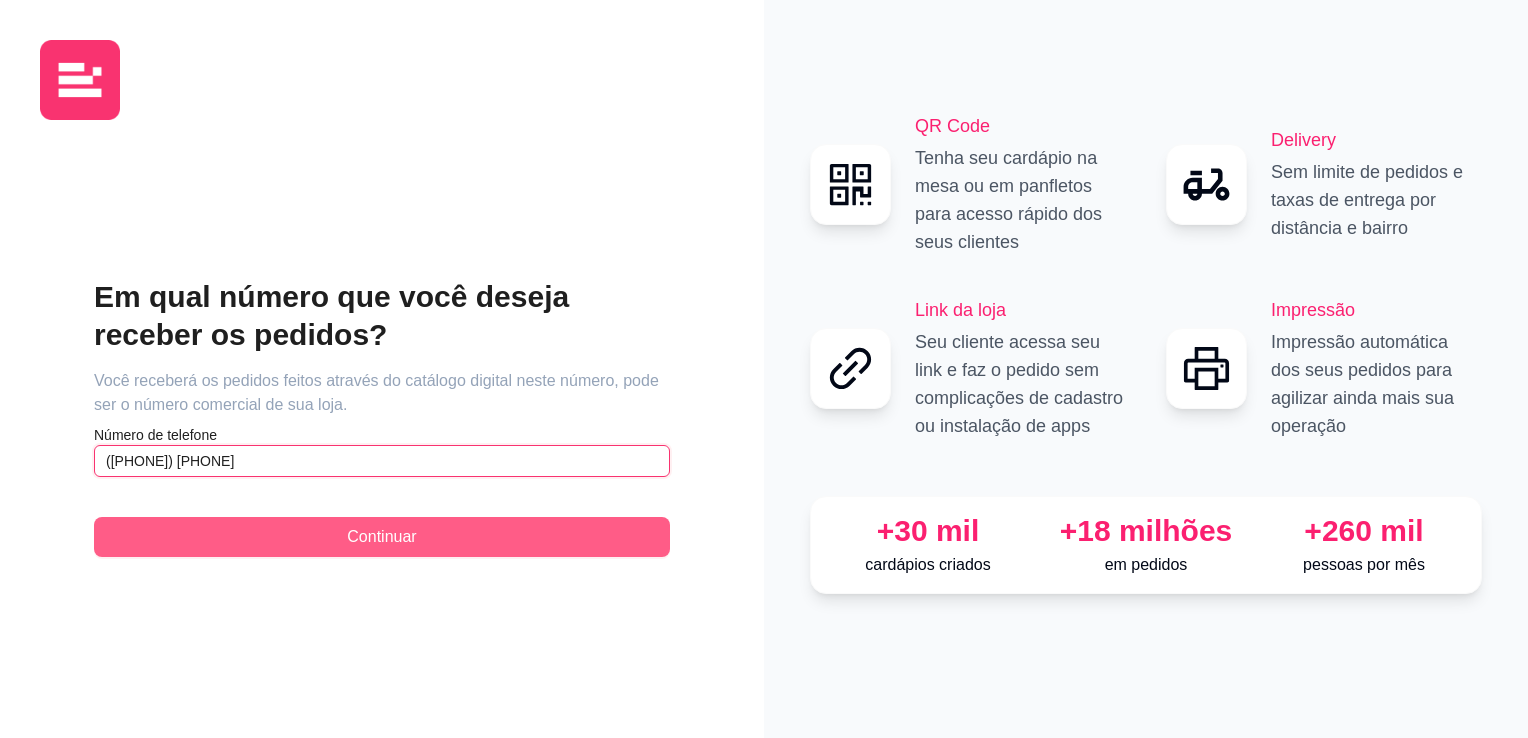 type on "([PHONE]) [PHONE]" 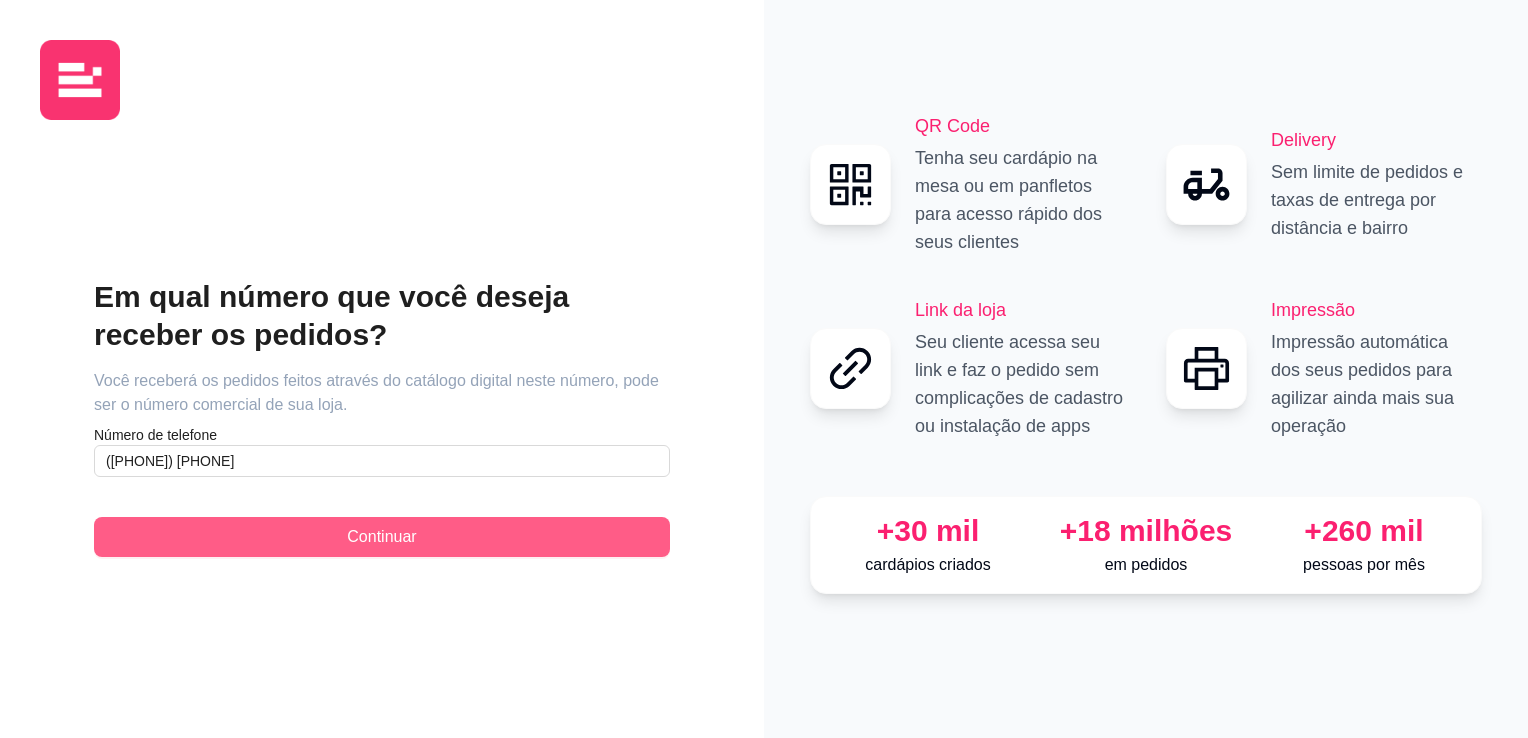 click on "Continuar" at bounding box center [381, 537] 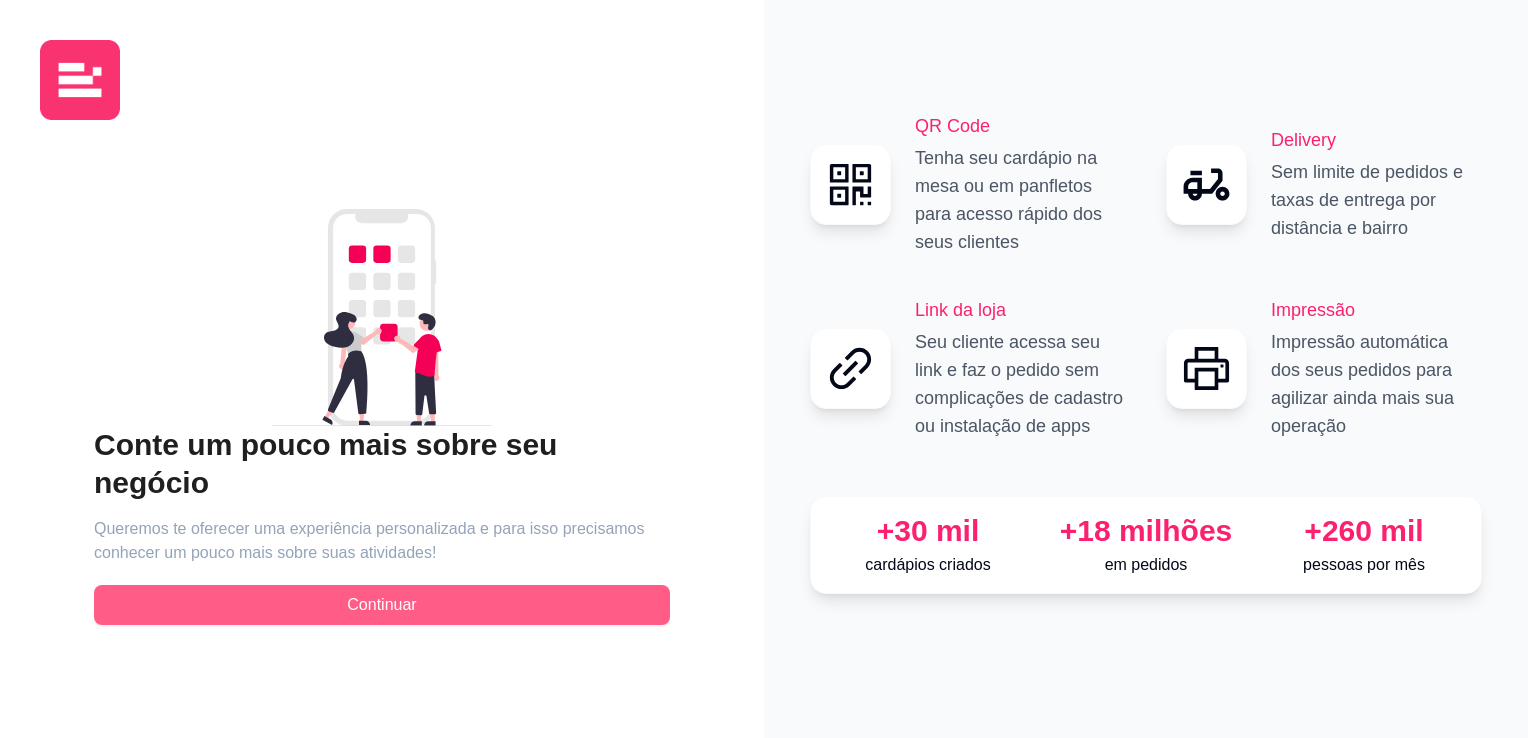 click on "Continuar" at bounding box center (381, 605) 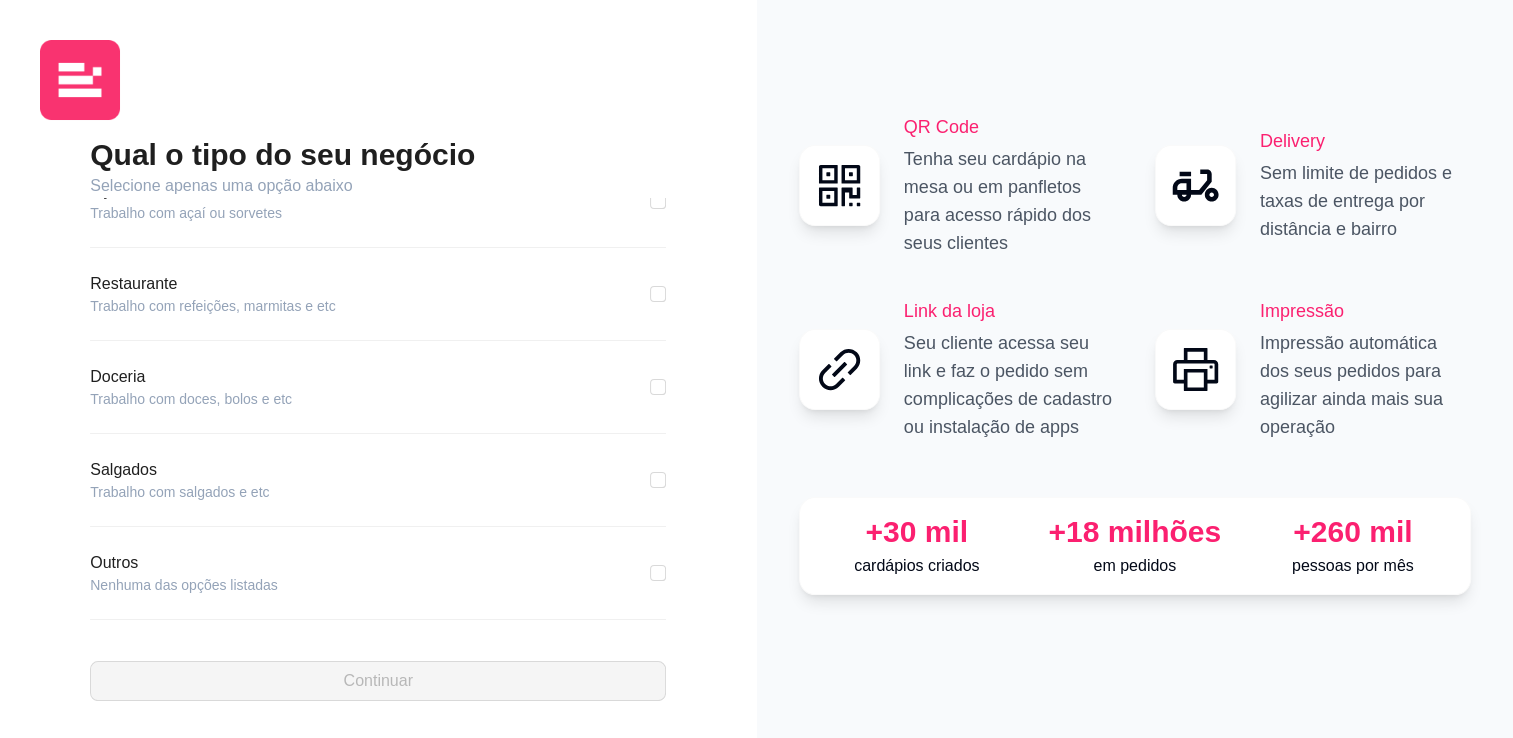 scroll, scrollTop: 319, scrollLeft: 0, axis: vertical 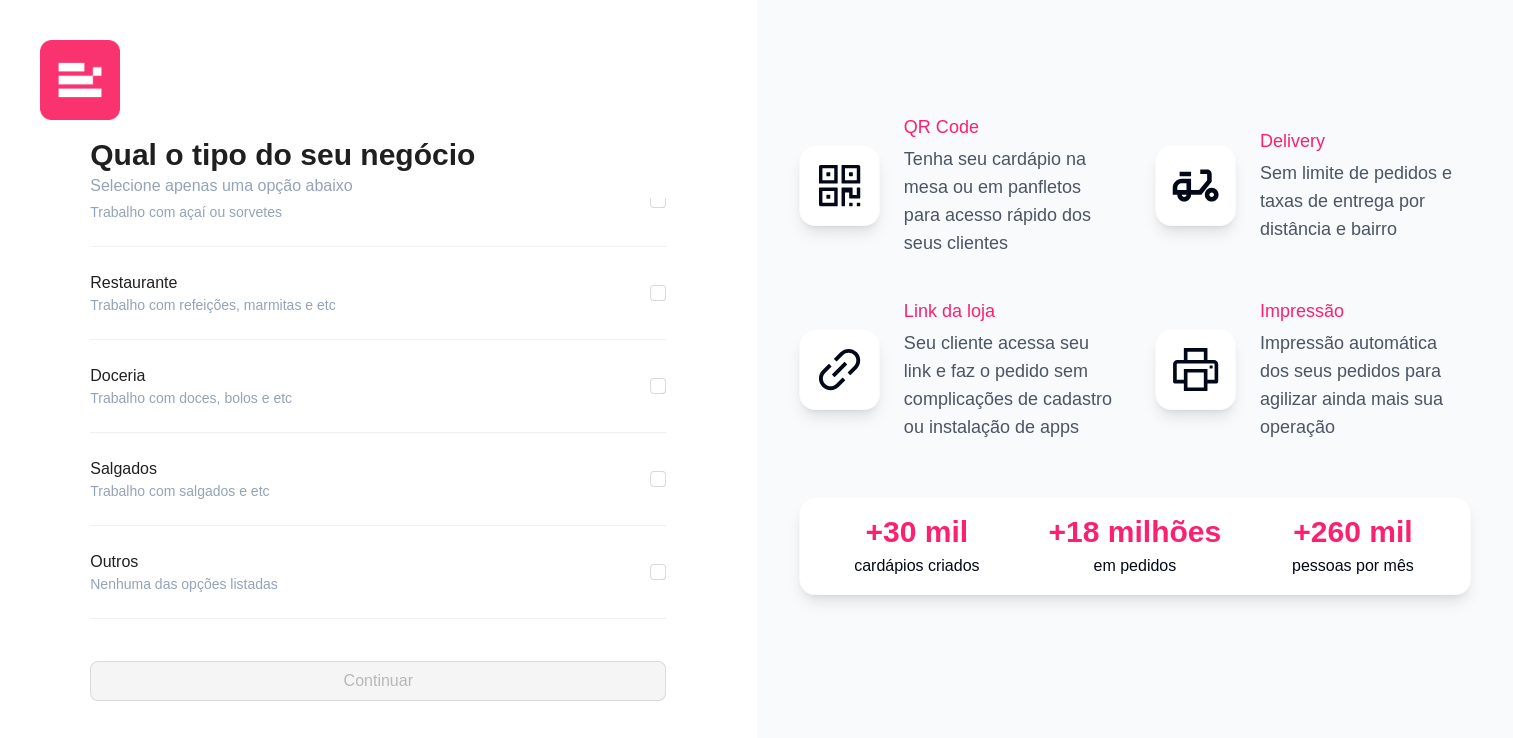 click on "Nenhuma das opções listadas" at bounding box center (184, 584) 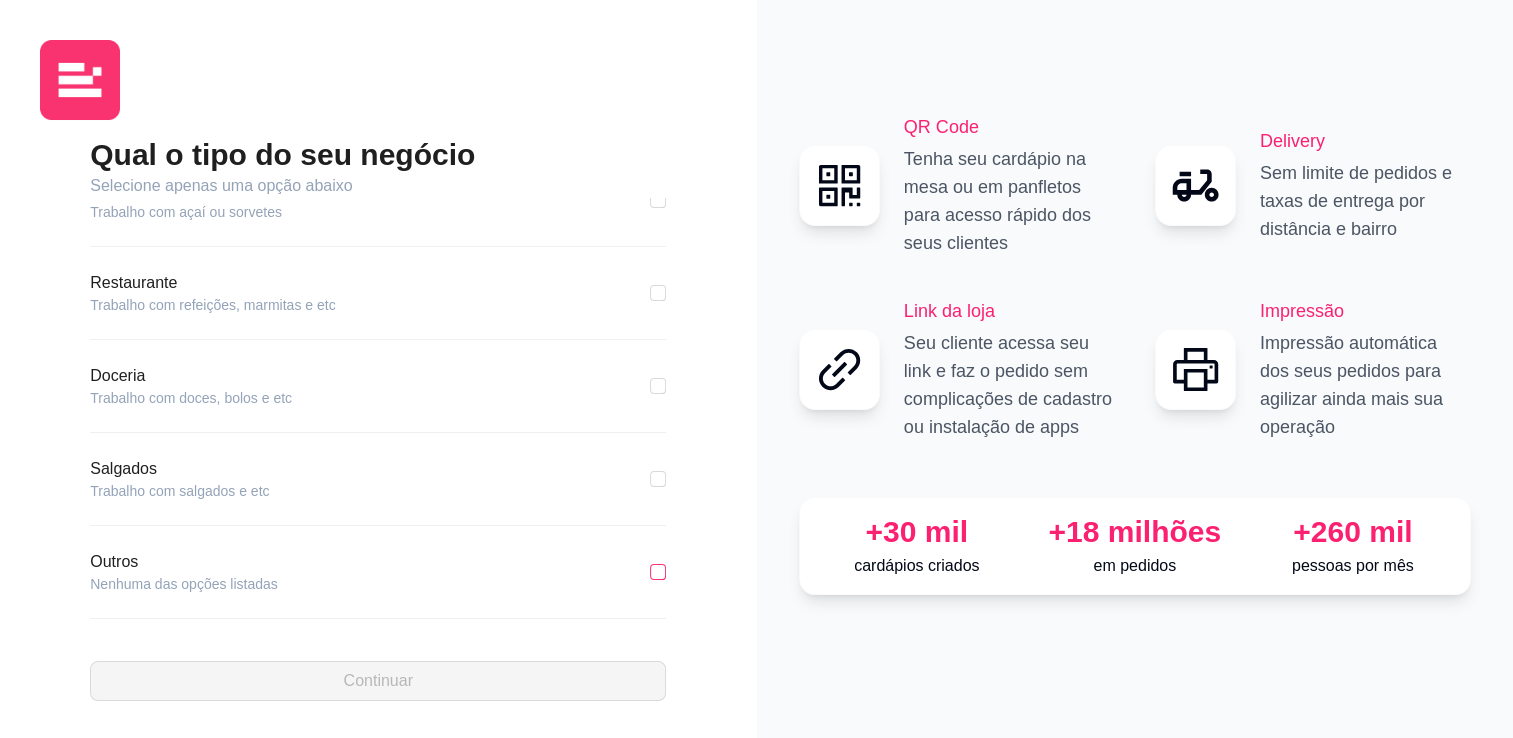 click at bounding box center [658, 572] 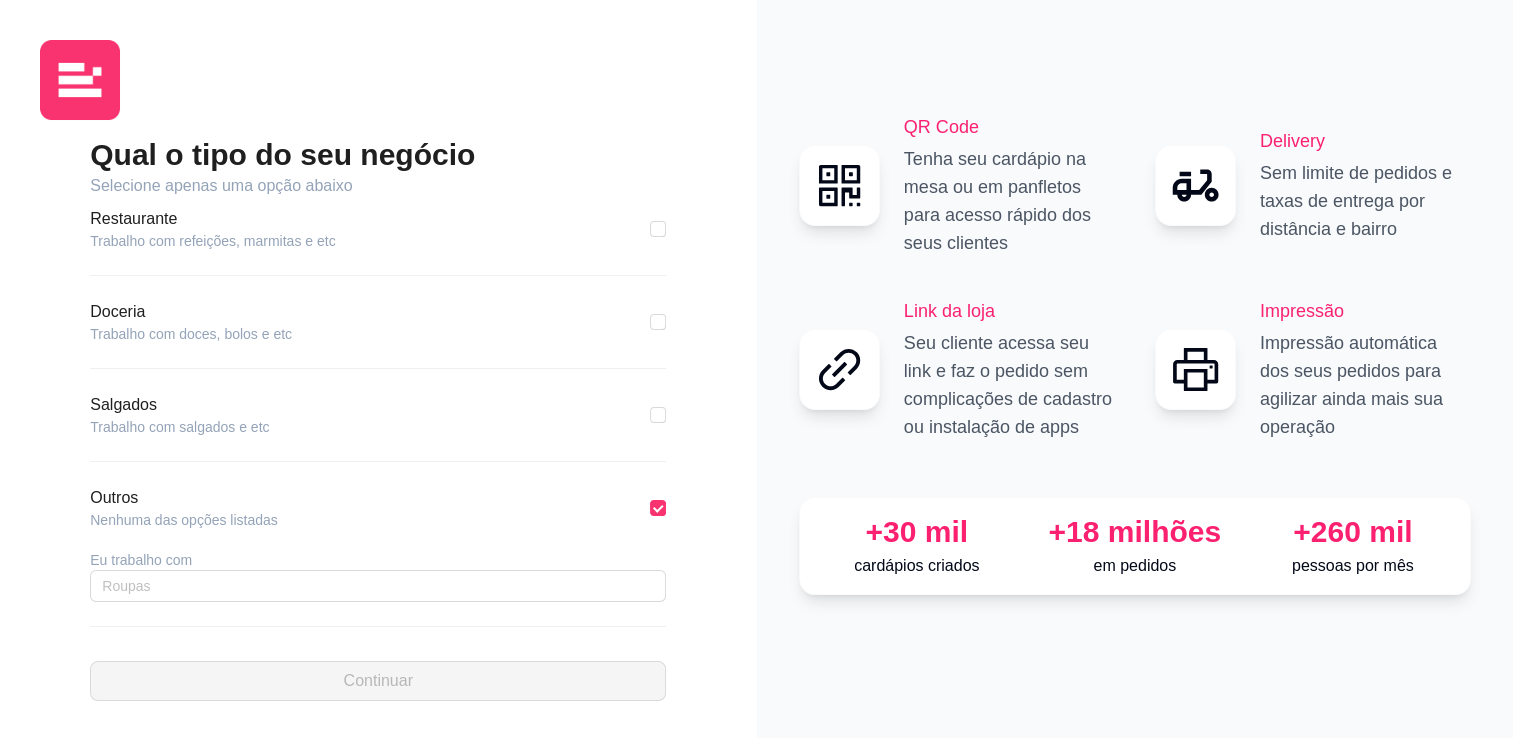 scroll, scrollTop: 391, scrollLeft: 0, axis: vertical 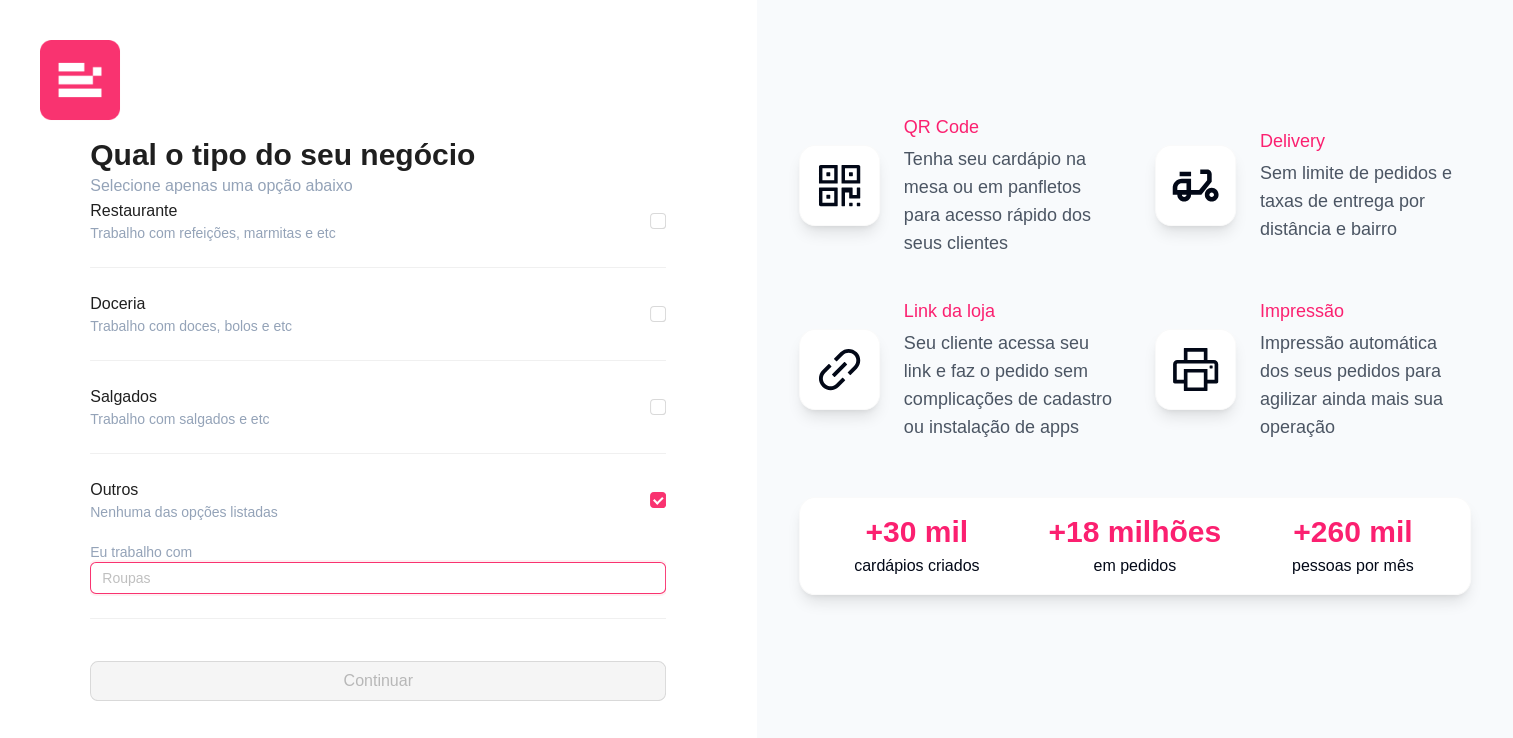 click at bounding box center [378, 578] 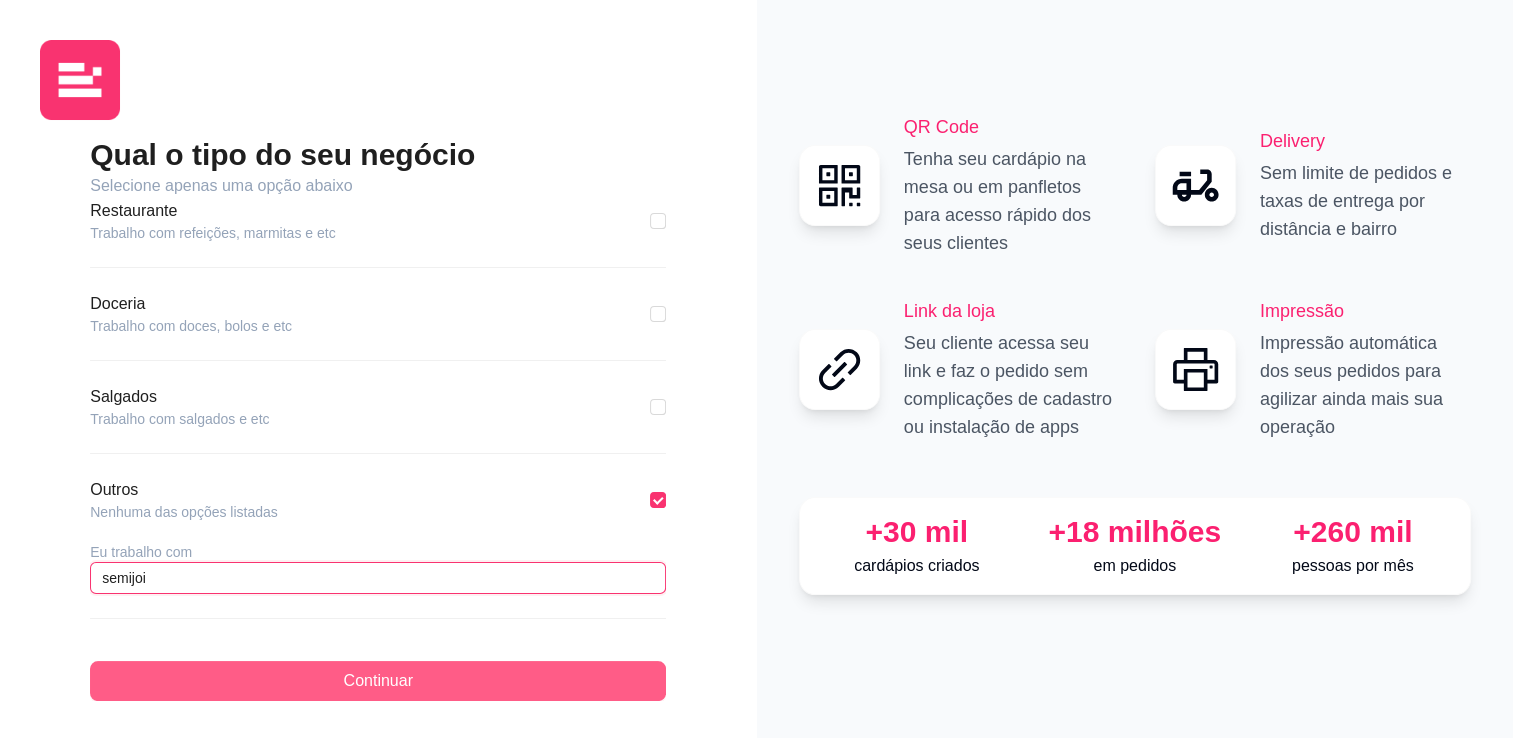 type on "semijoi" 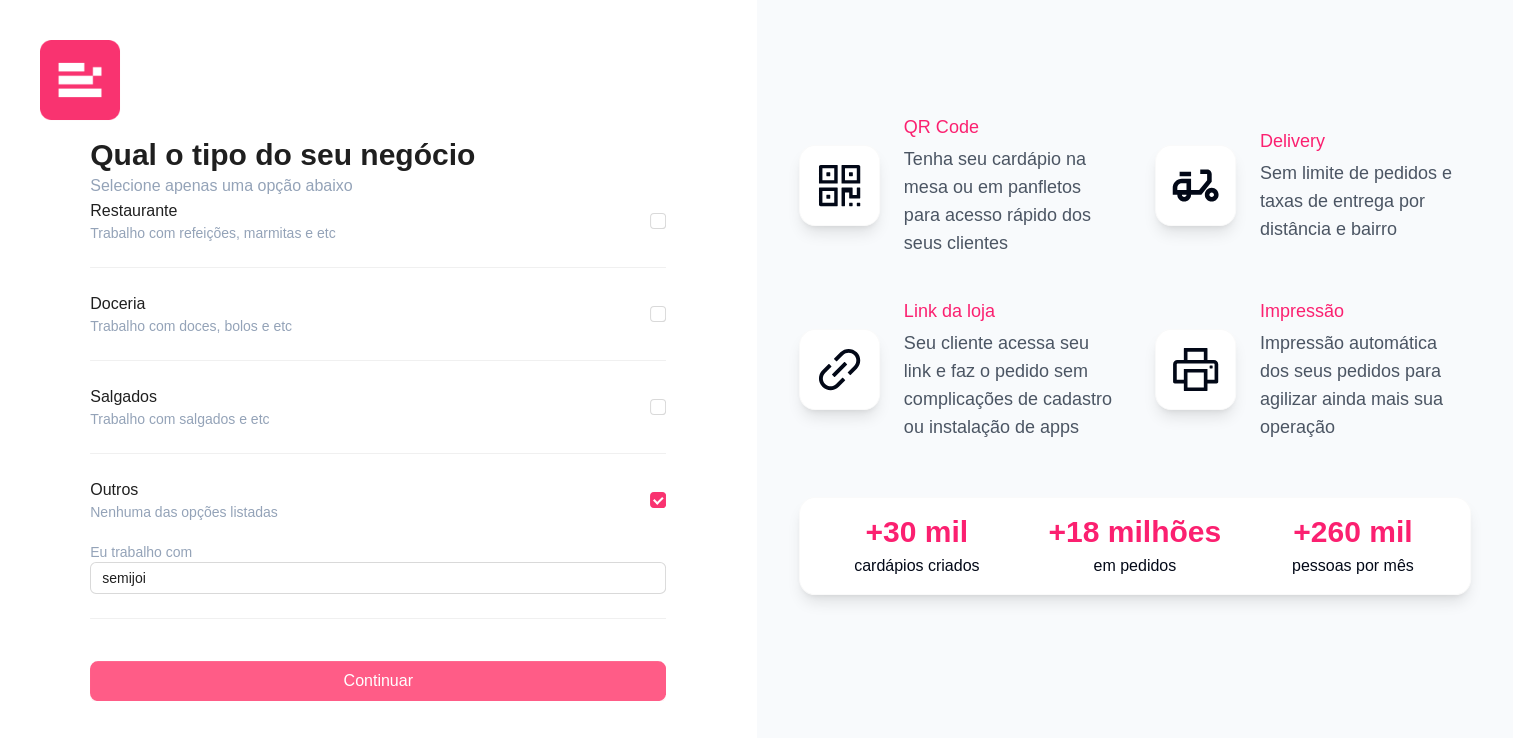 click on "Continuar" at bounding box center [378, 681] 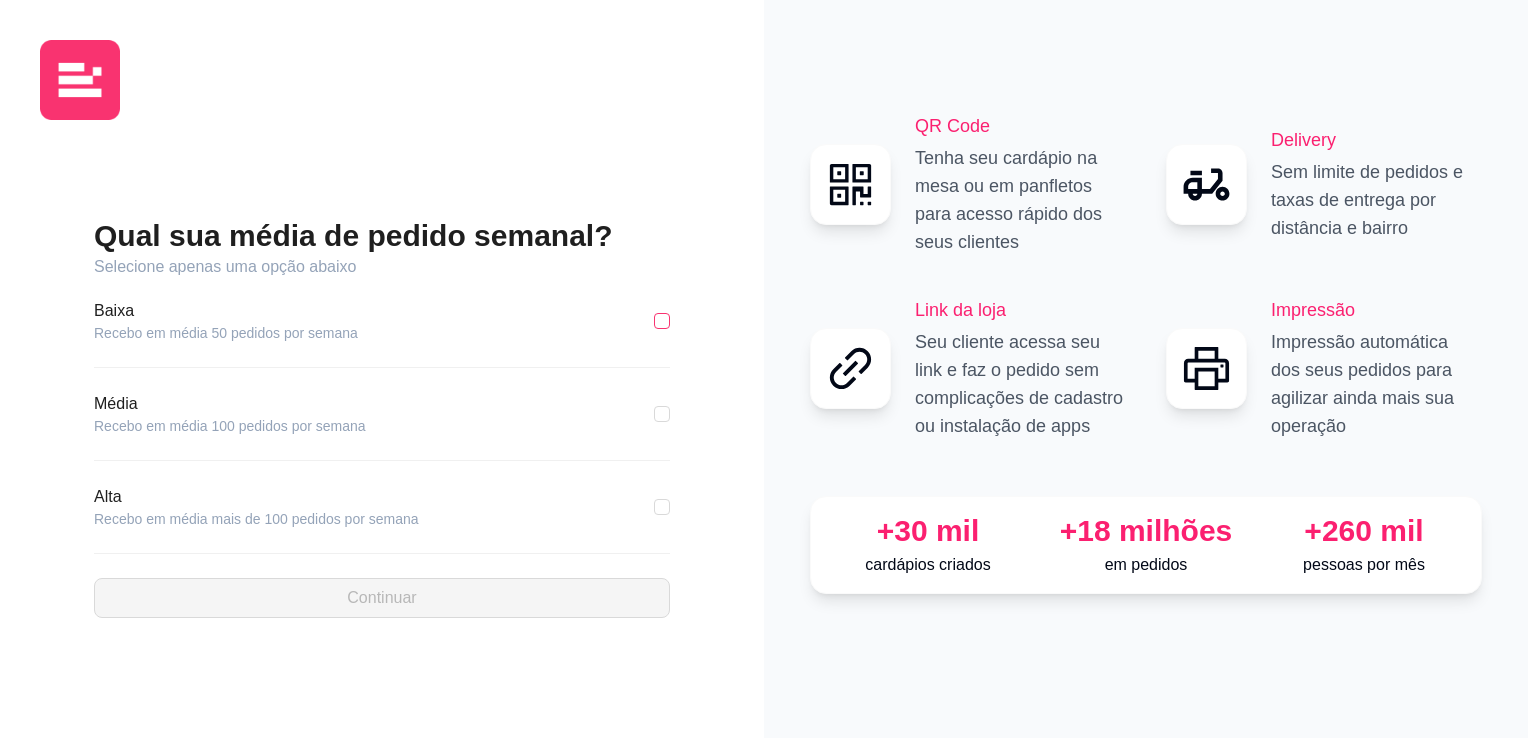 click at bounding box center (662, 321) 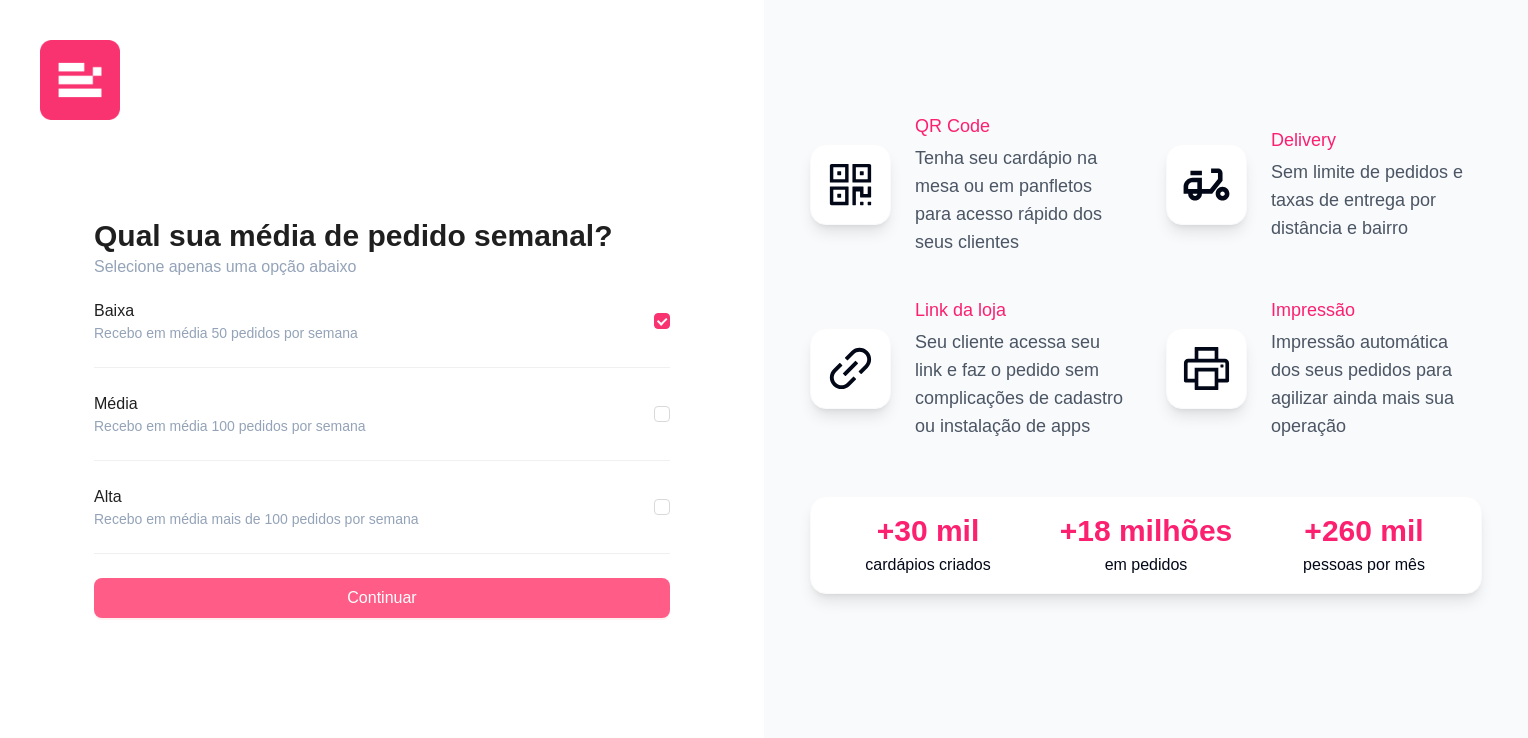 click on "Continuar" at bounding box center (381, 598) 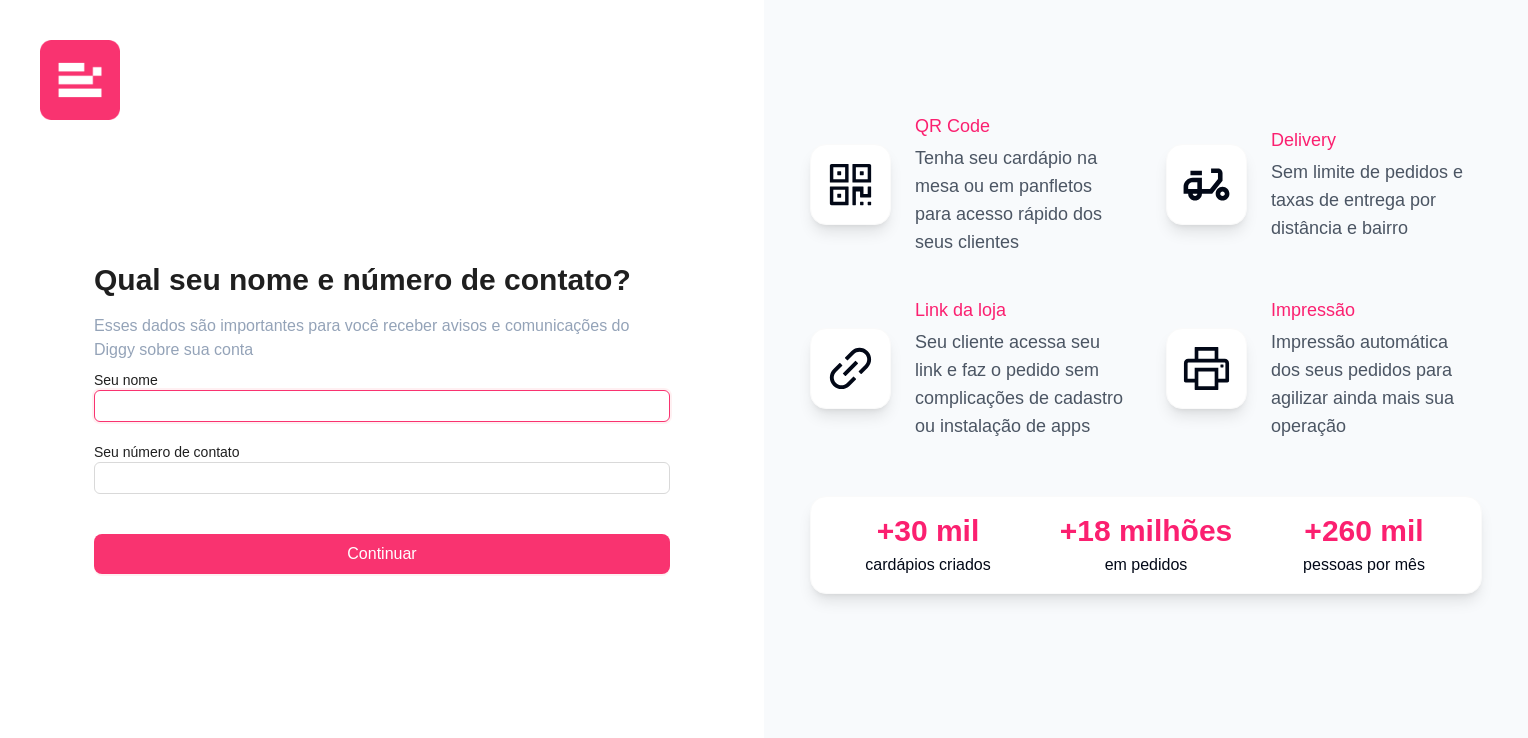 click at bounding box center [382, 406] 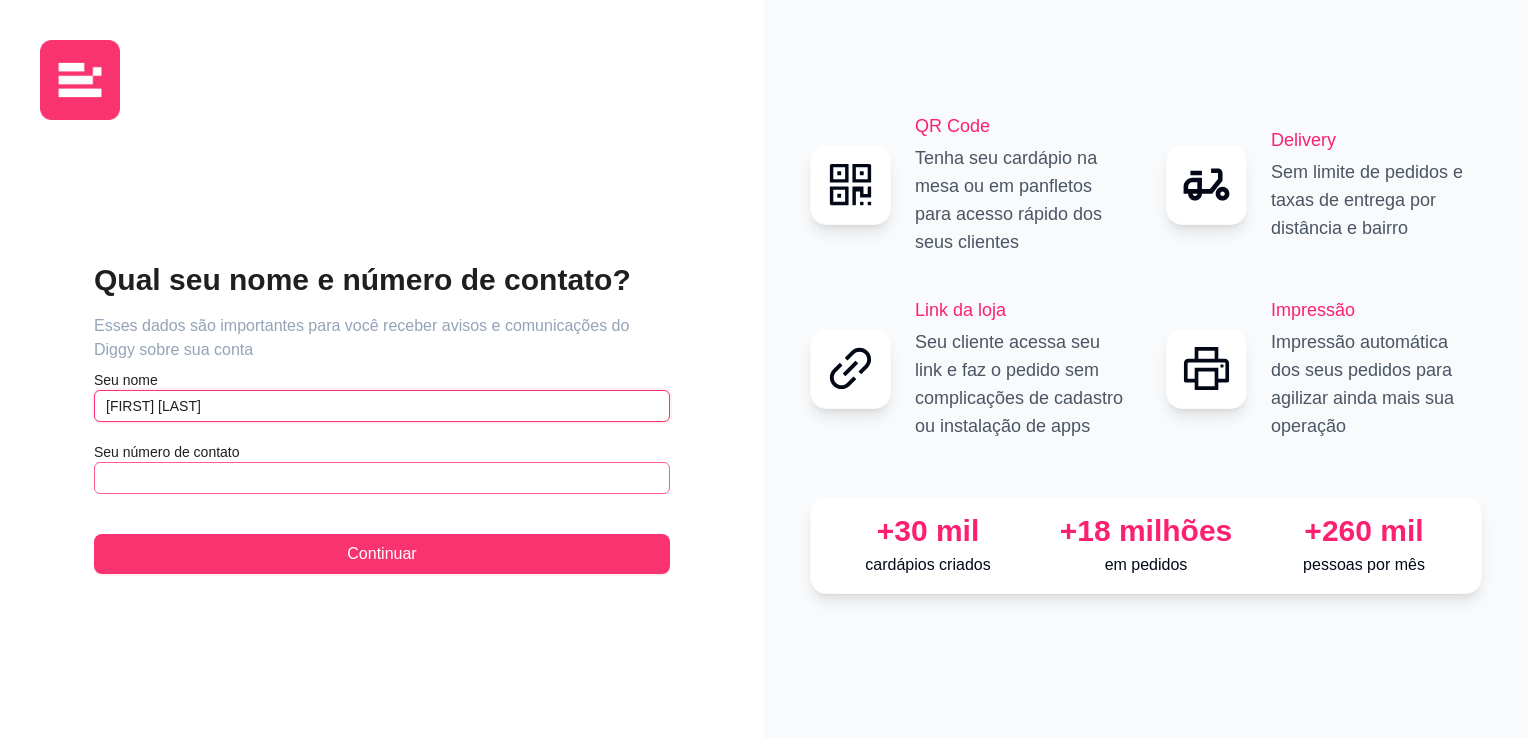 type on "[FIRST] [LAST]" 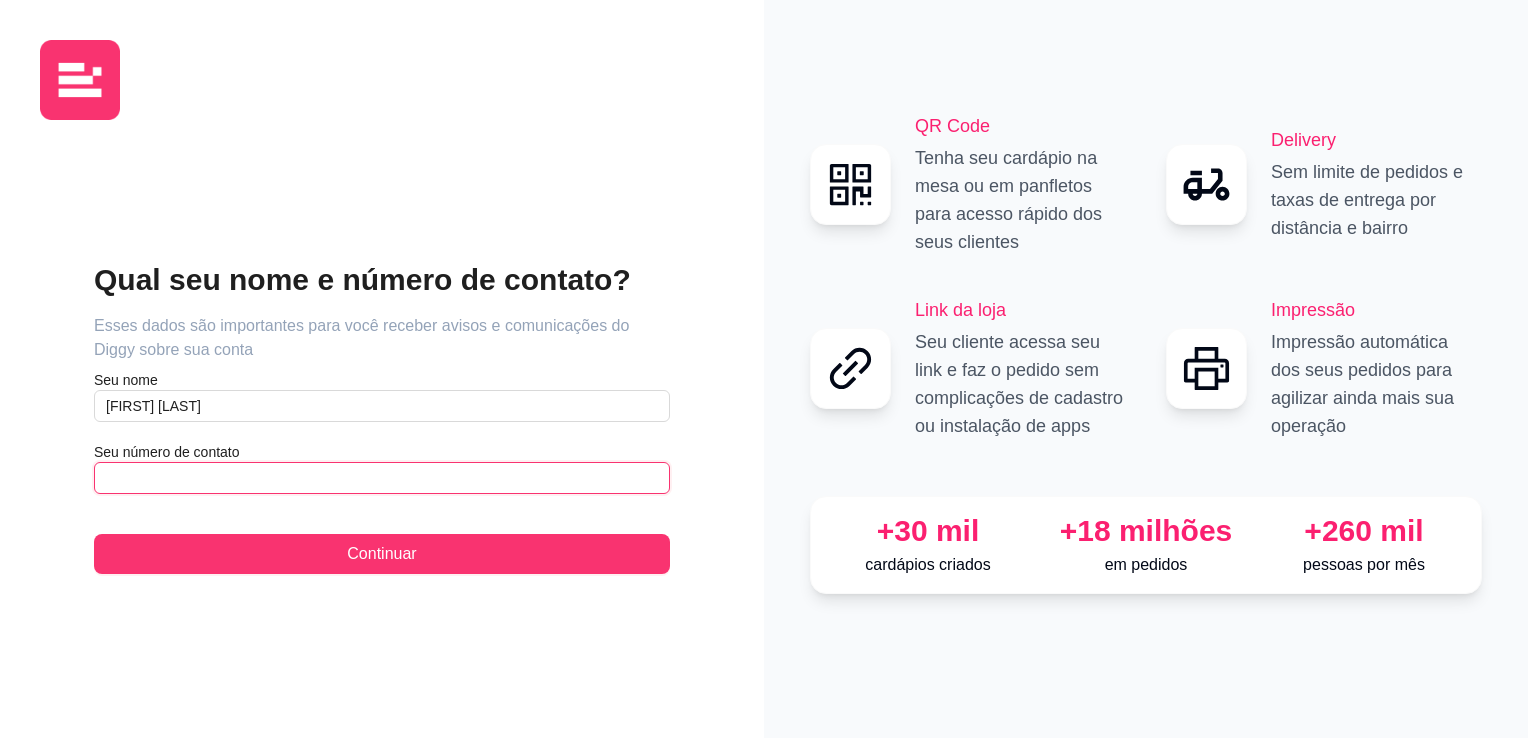 click at bounding box center [382, 478] 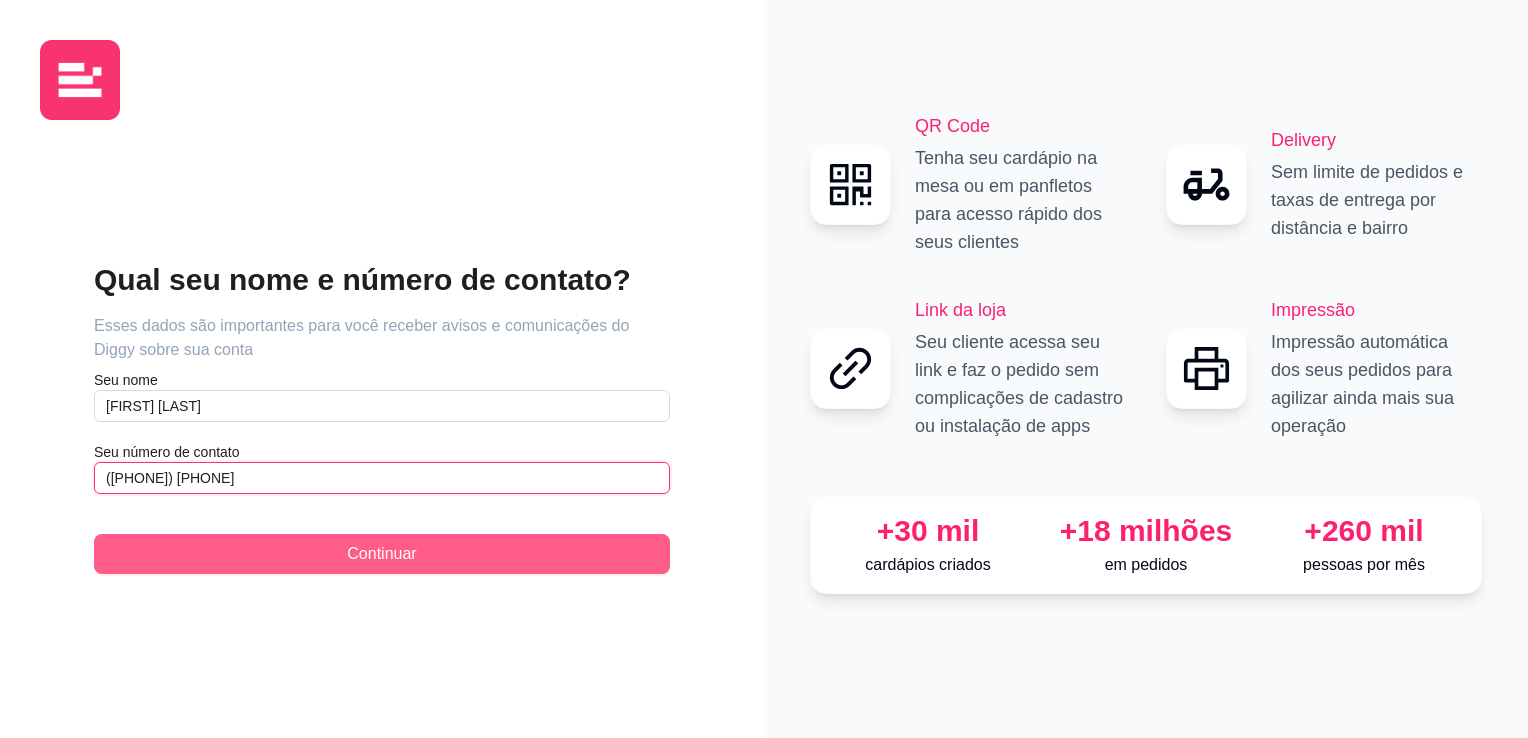 type on "([PHONE]) [PHONE]" 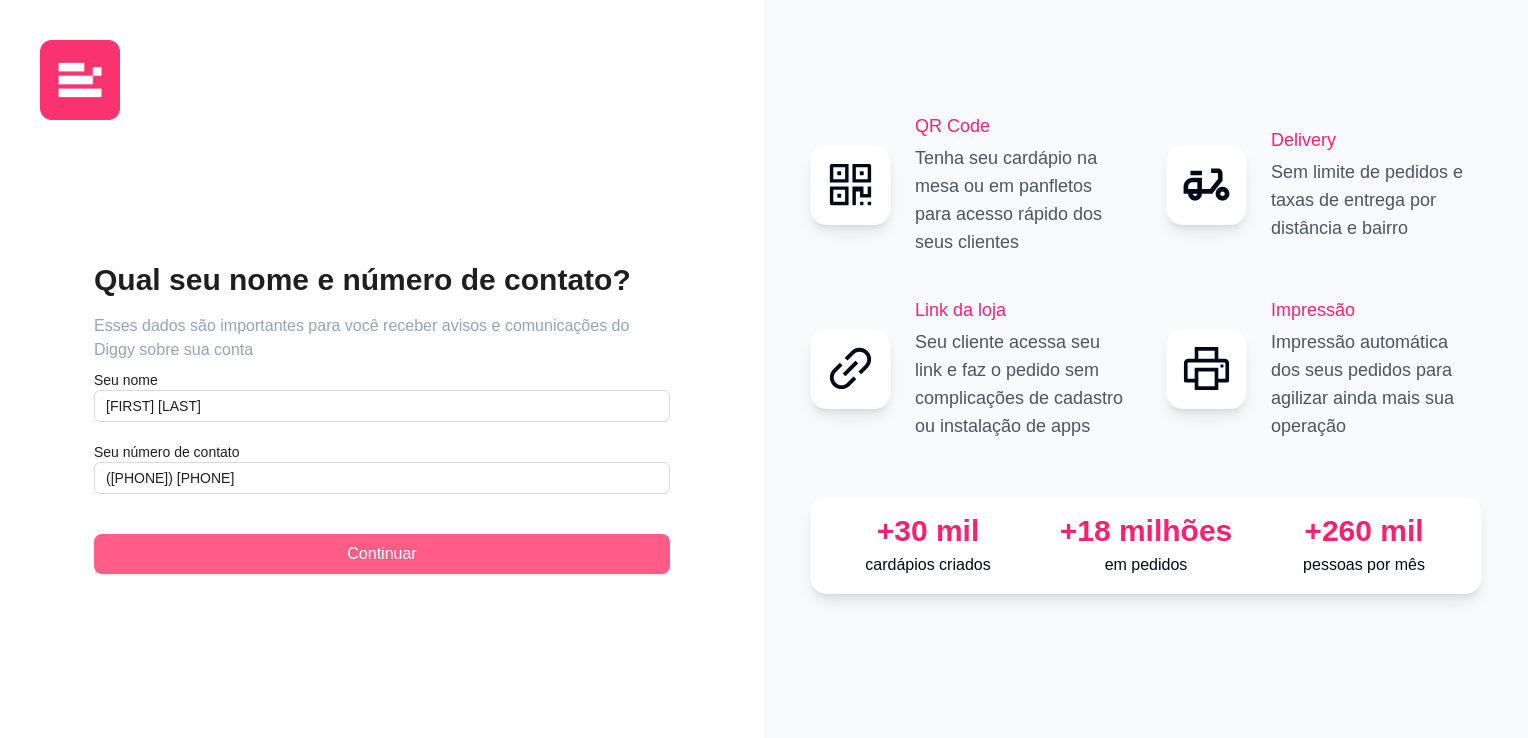 click on "Continuar" at bounding box center (381, 554) 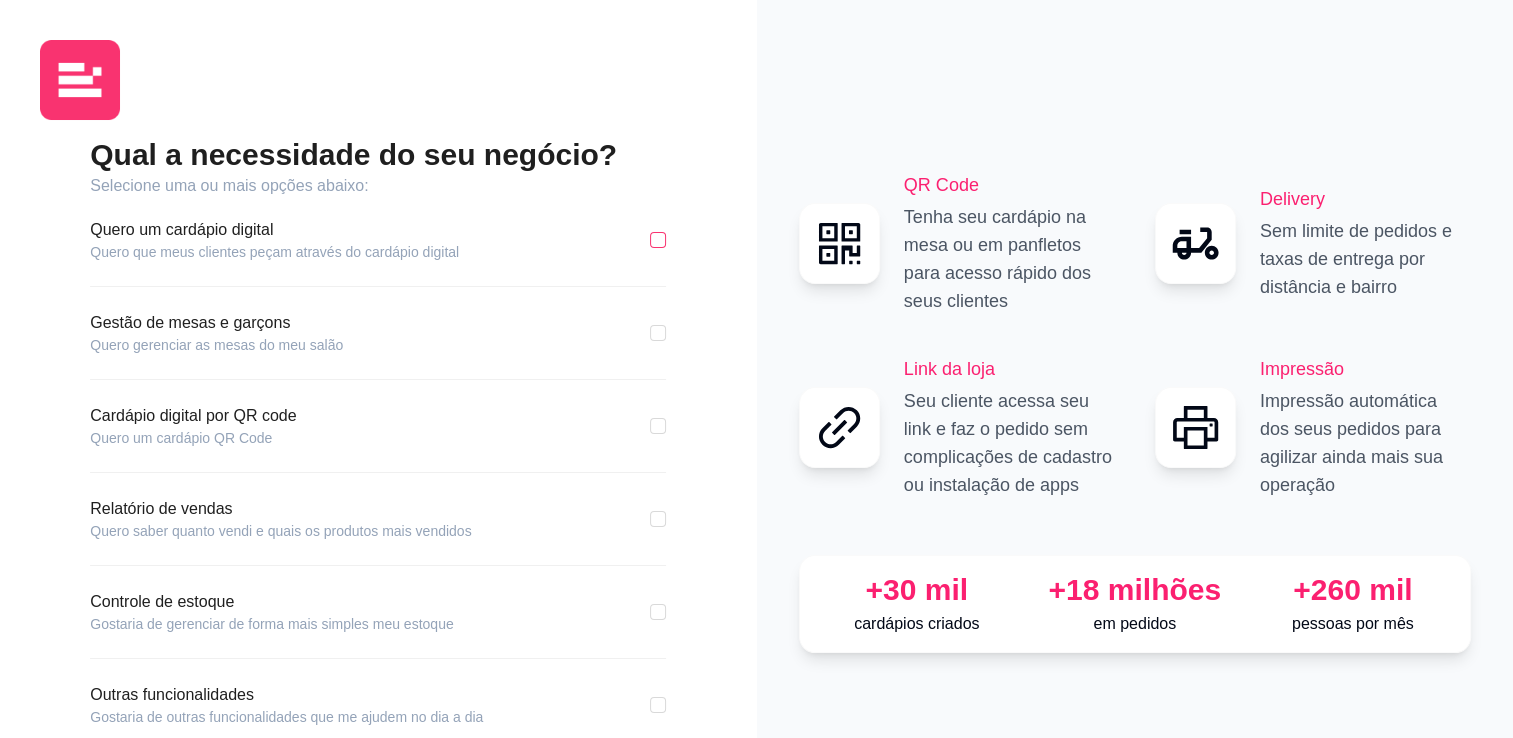 click at bounding box center (658, 240) 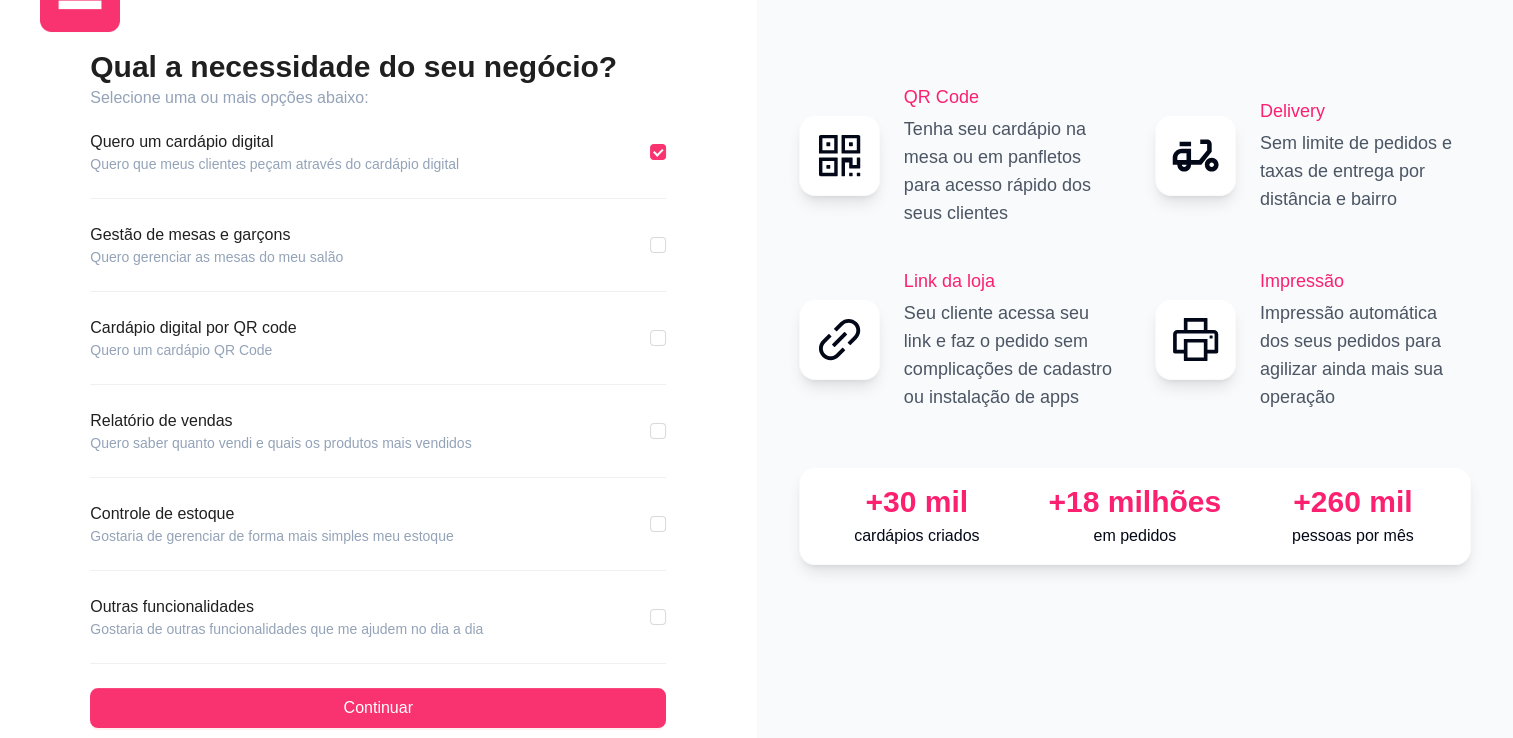 scroll, scrollTop: 100, scrollLeft: 0, axis: vertical 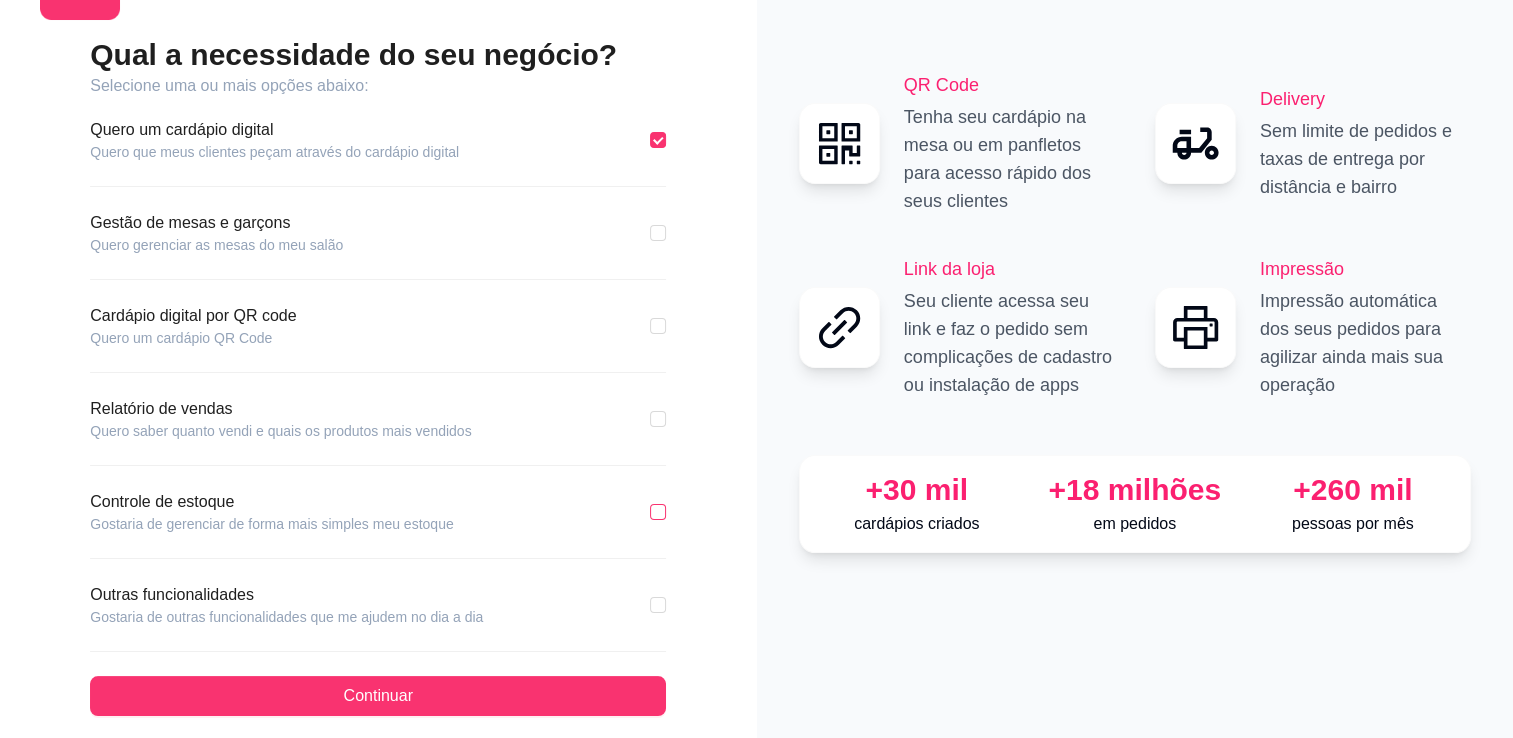 click at bounding box center [658, 512] 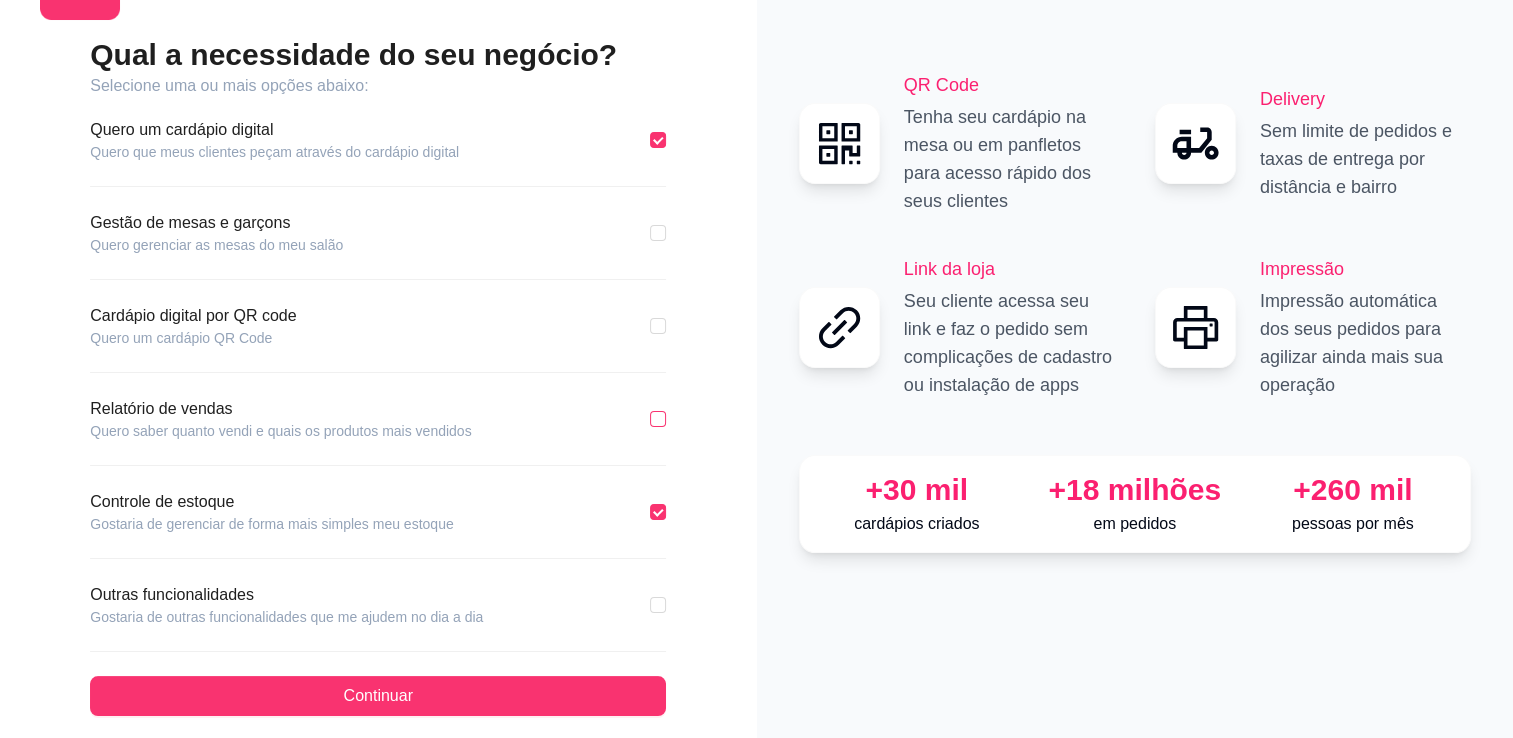click at bounding box center (658, 419) 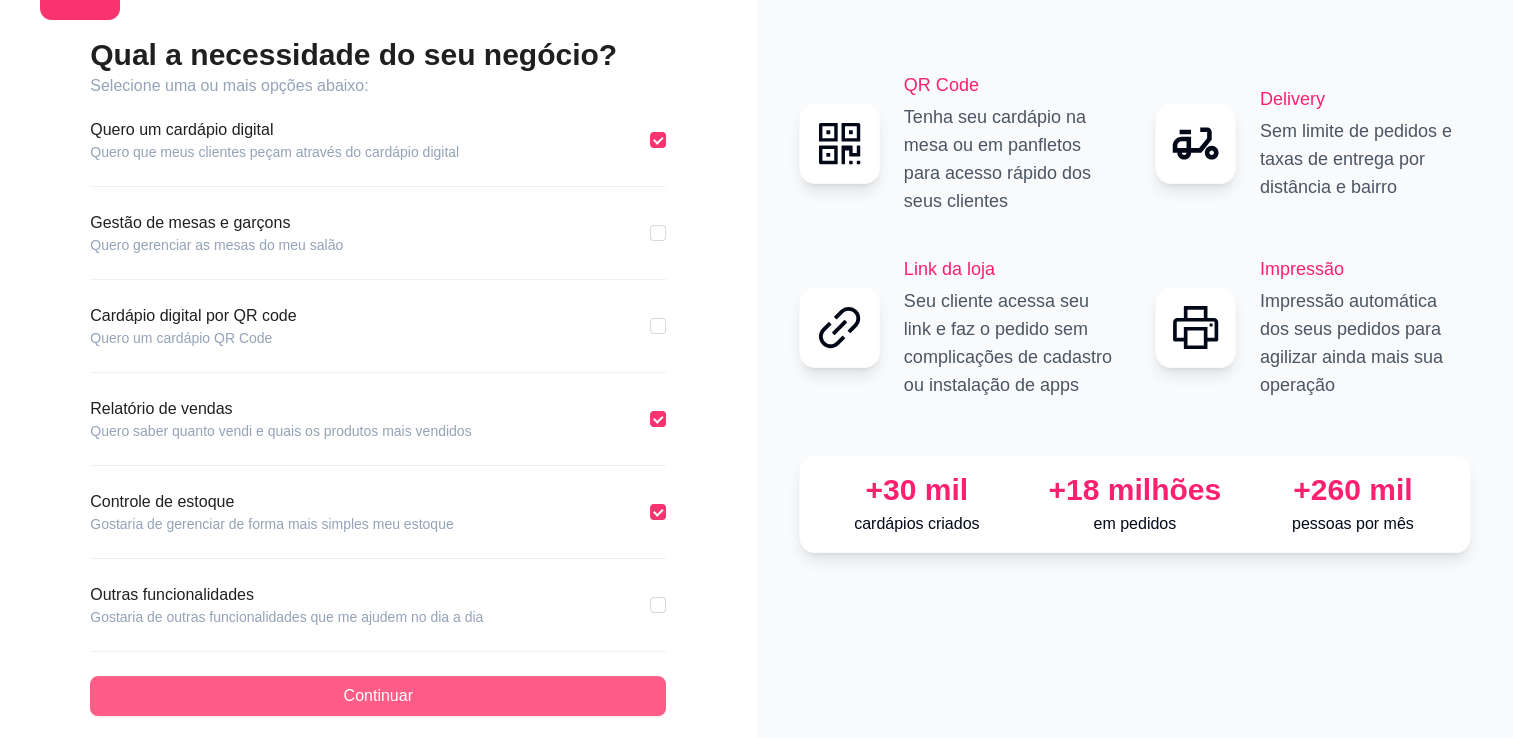 click on "Continuar" at bounding box center [378, 696] 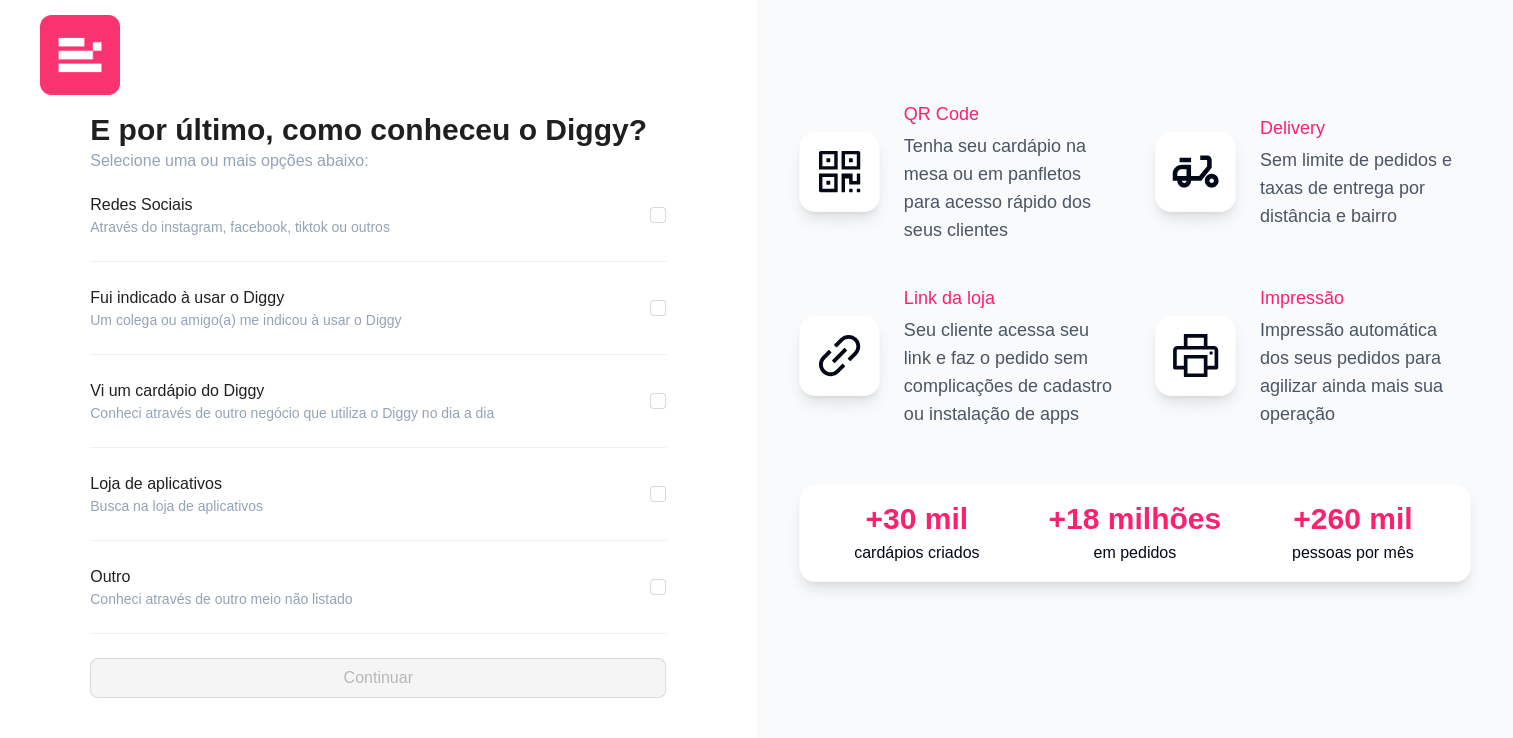 scroll, scrollTop: 24, scrollLeft: 0, axis: vertical 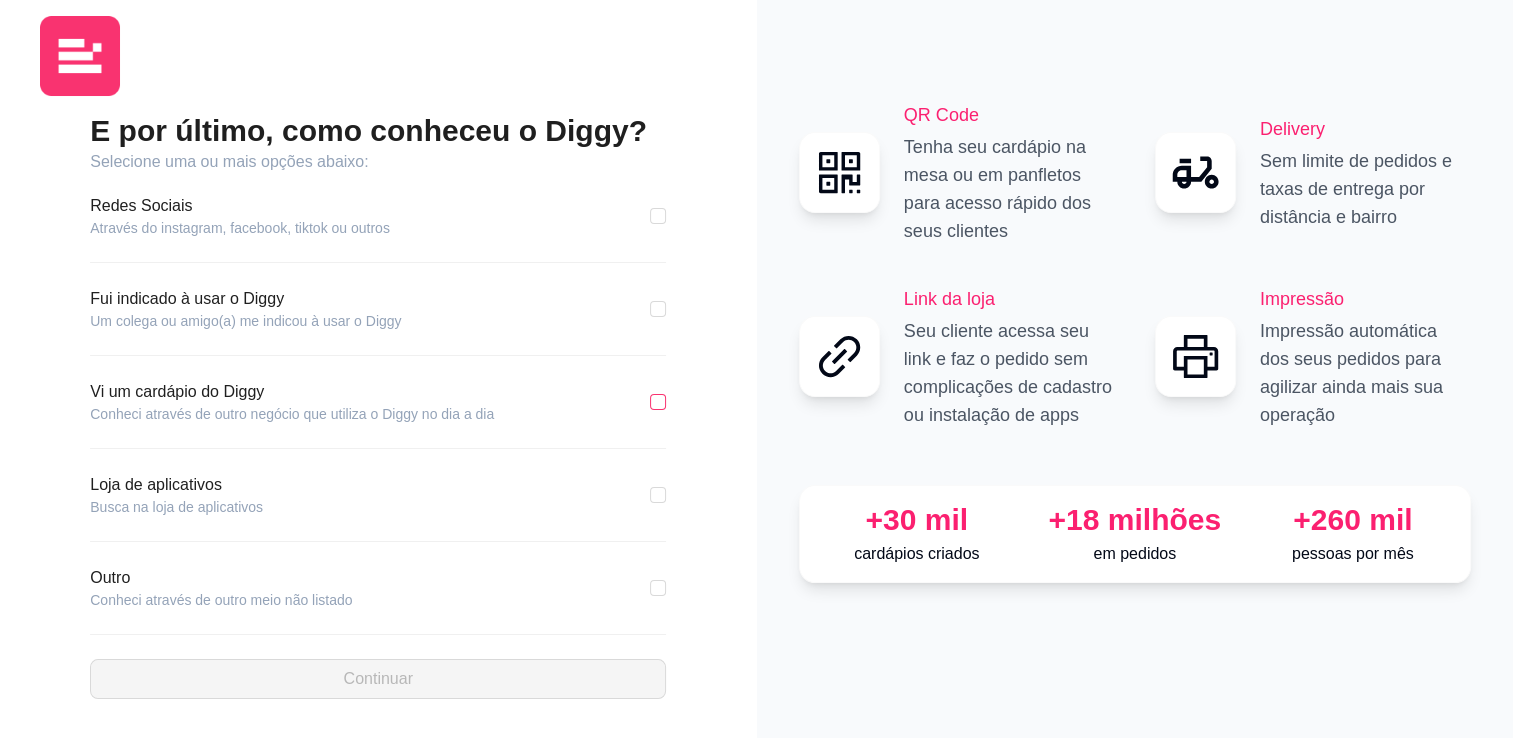click at bounding box center [658, 402] 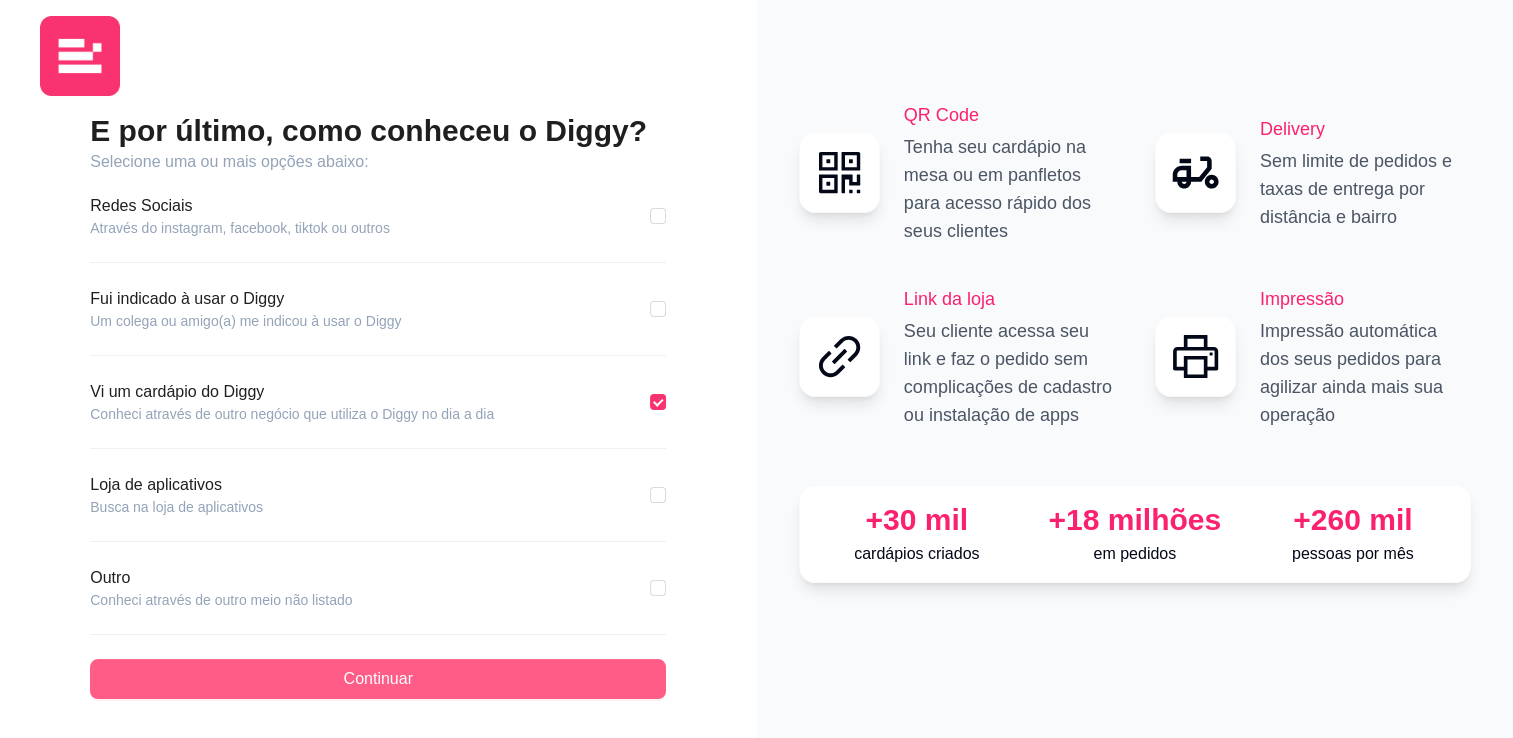 click on "Continuar" at bounding box center (378, 679) 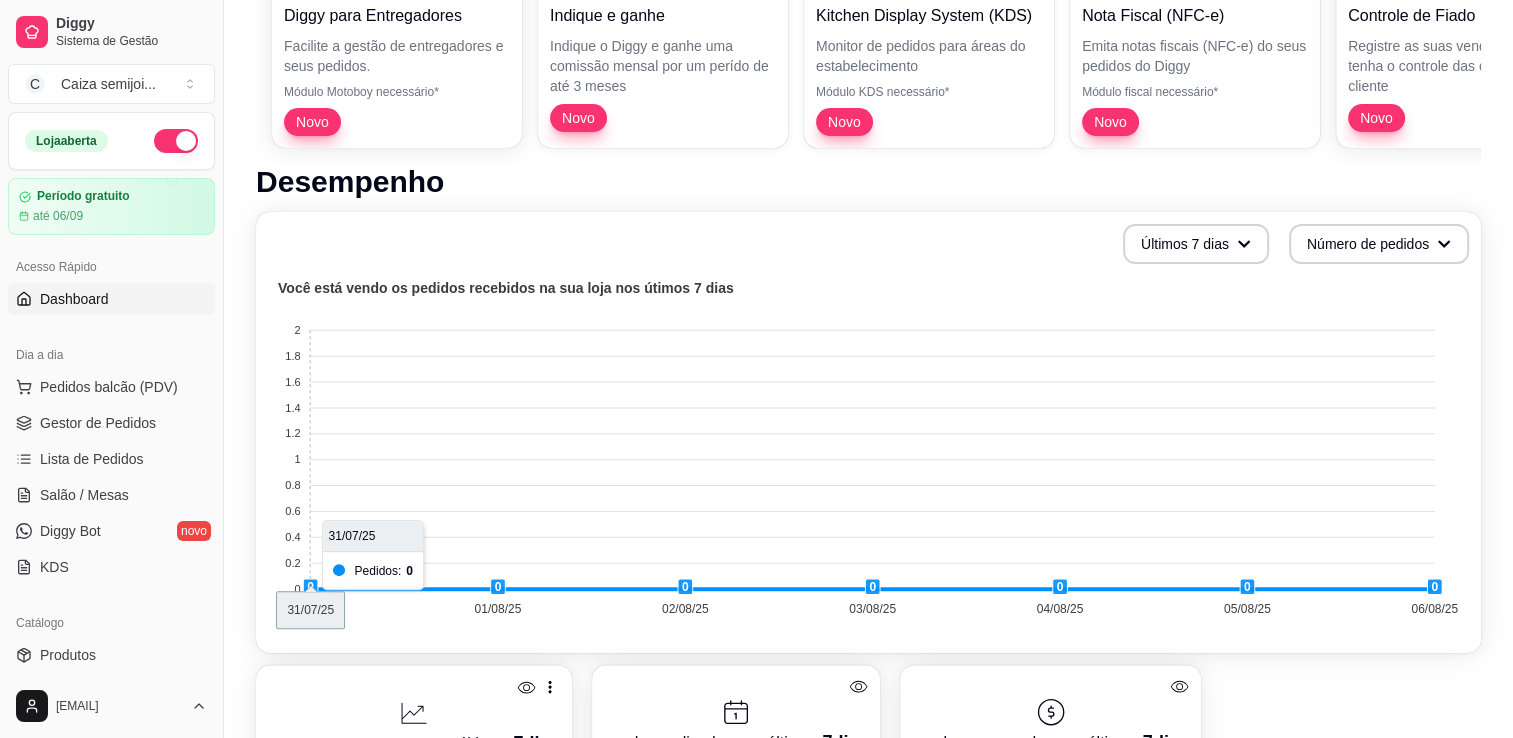 scroll, scrollTop: 0, scrollLeft: 0, axis: both 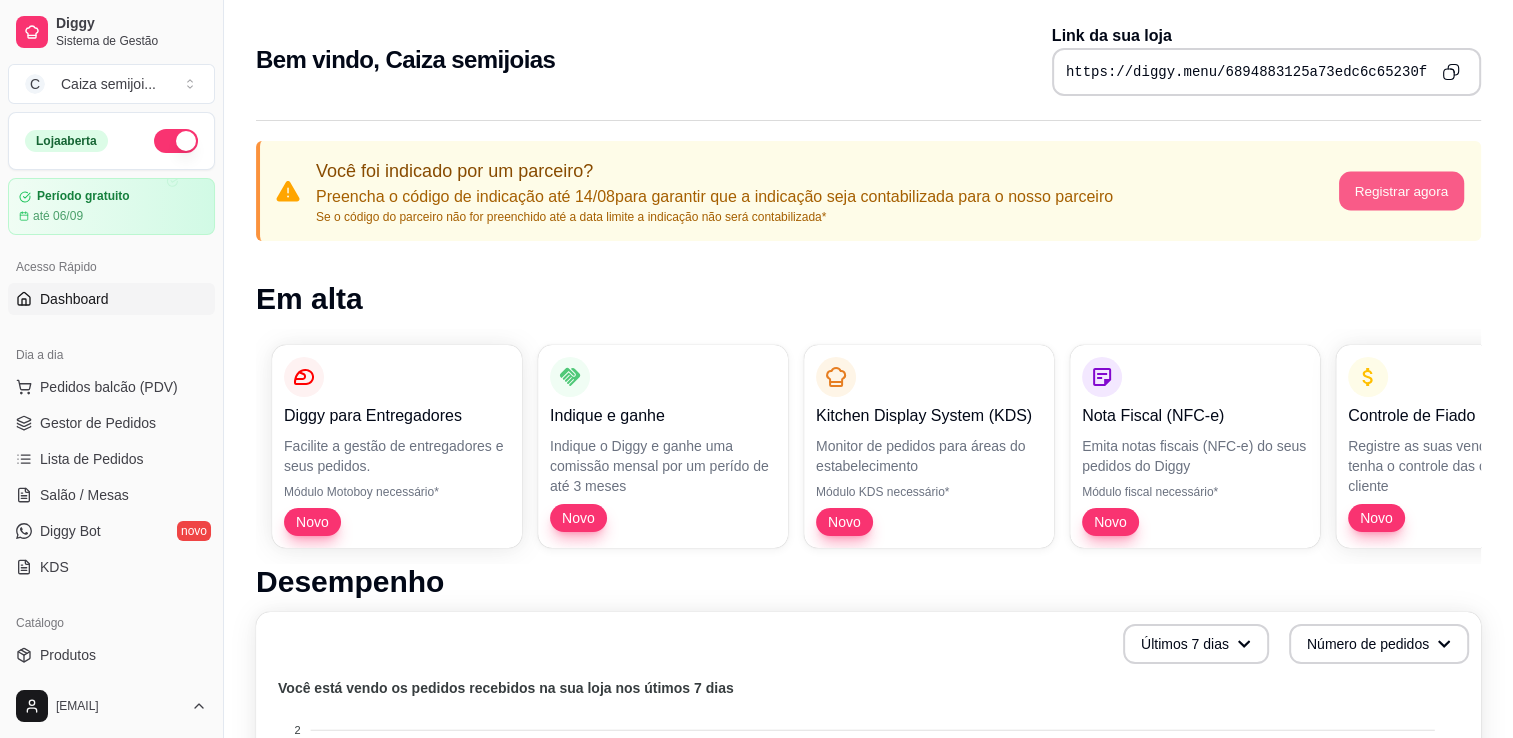 click on "Registrar agora" at bounding box center (1400, 191) 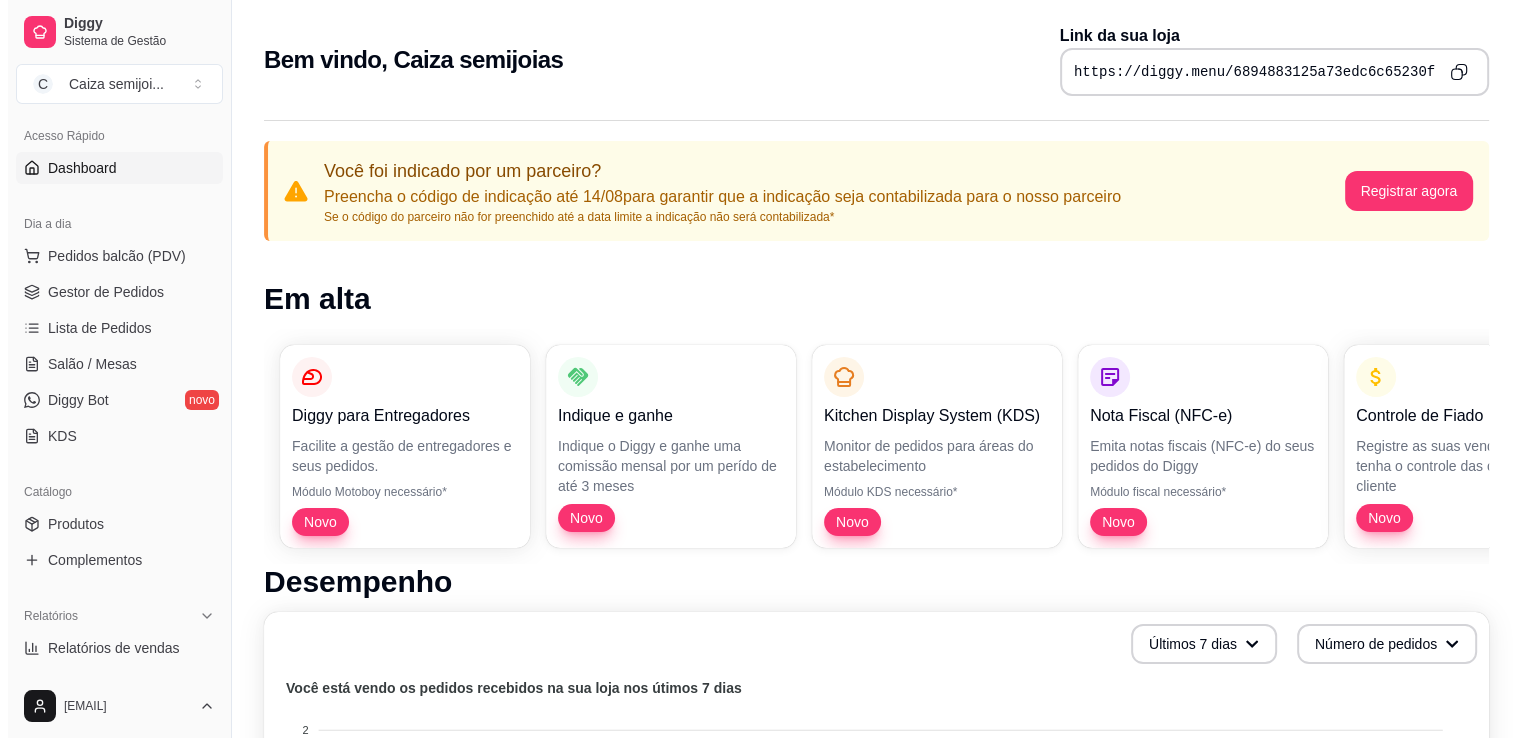 scroll, scrollTop: 200, scrollLeft: 0, axis: vertical 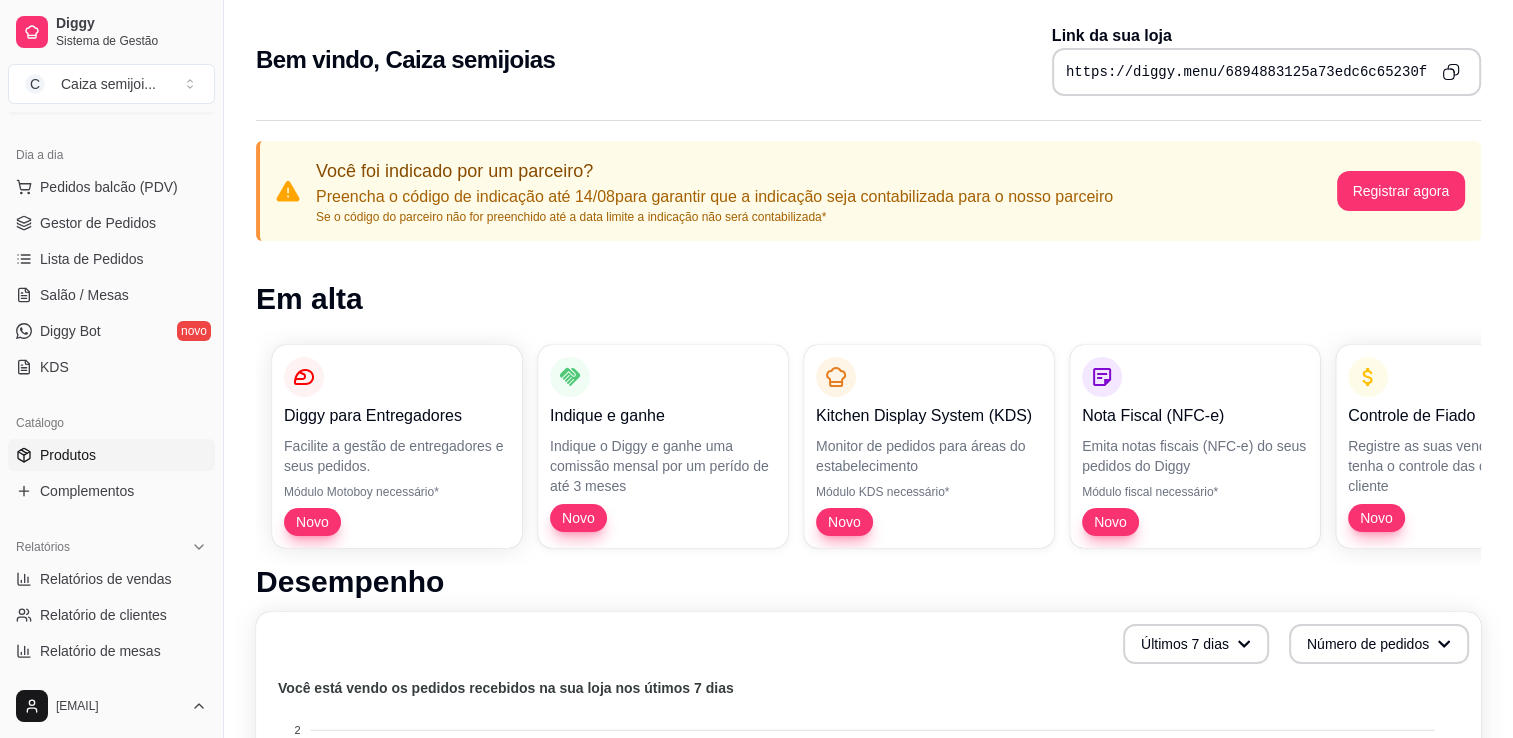 click on "Produtos" at bounding box center (68, 455) 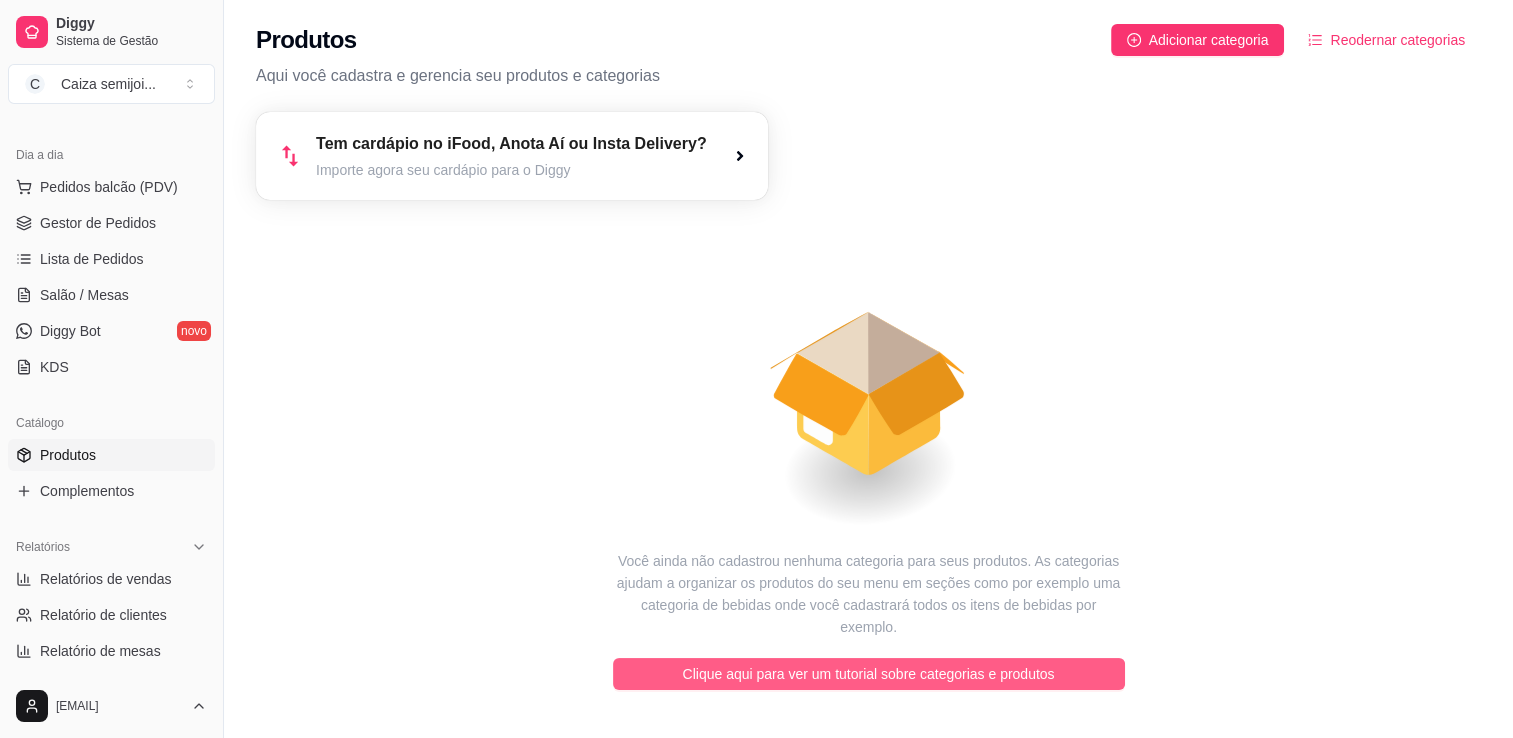click on "Clique aqui para ver um tutorial sobre categorias e produtos" at bounding box center (869, 674) 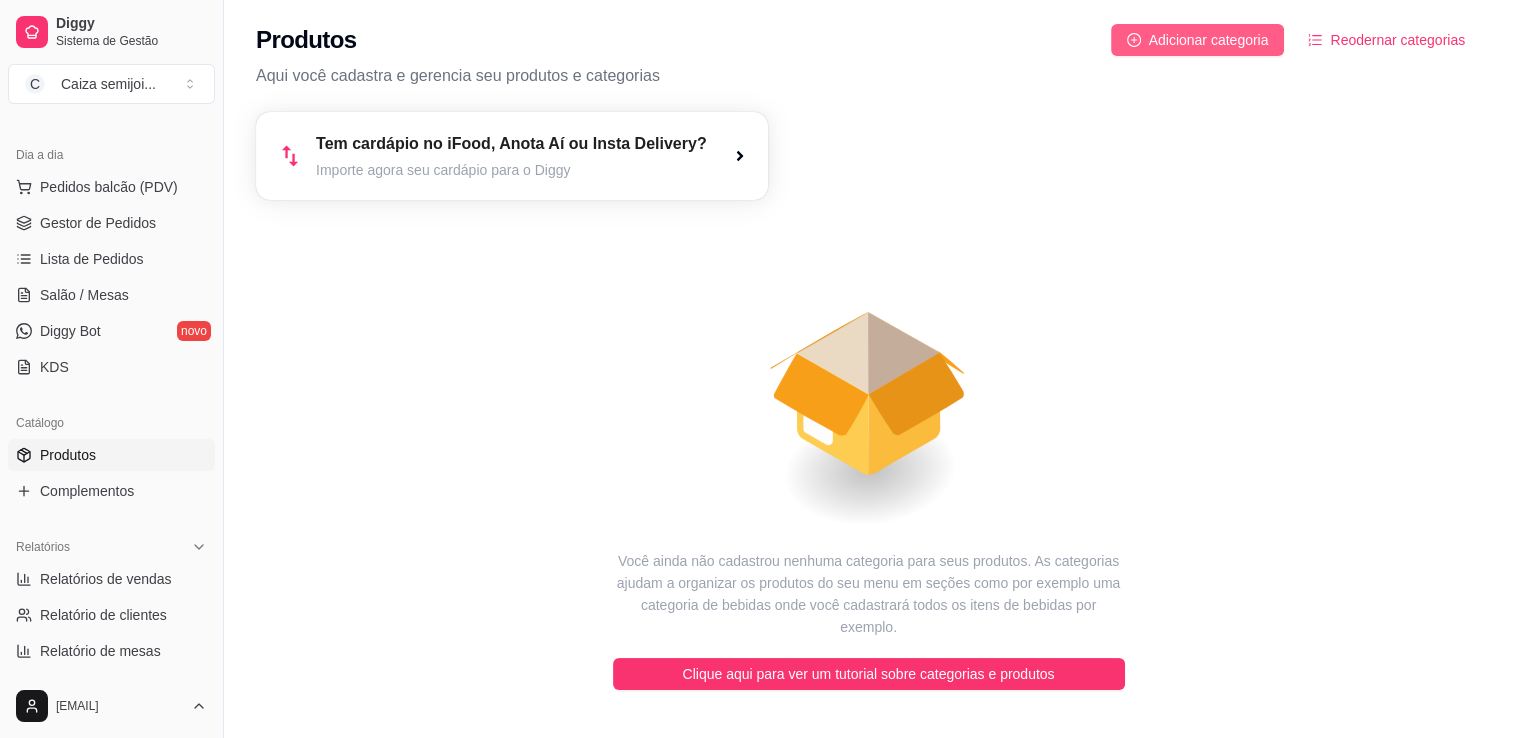 click on "Adicionar categoria" at bounding box center (1209, 40) 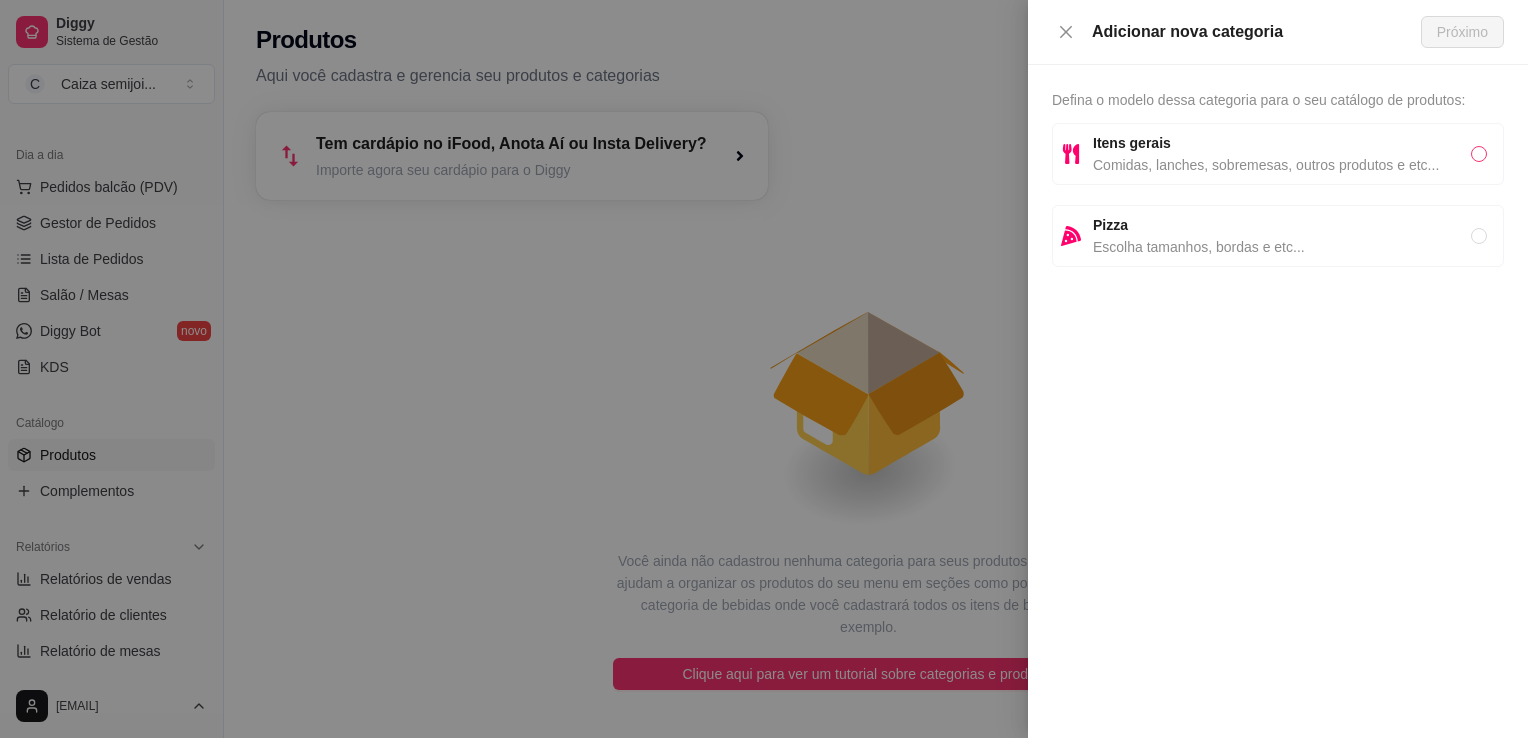 click at bounding box center (1479, 154) 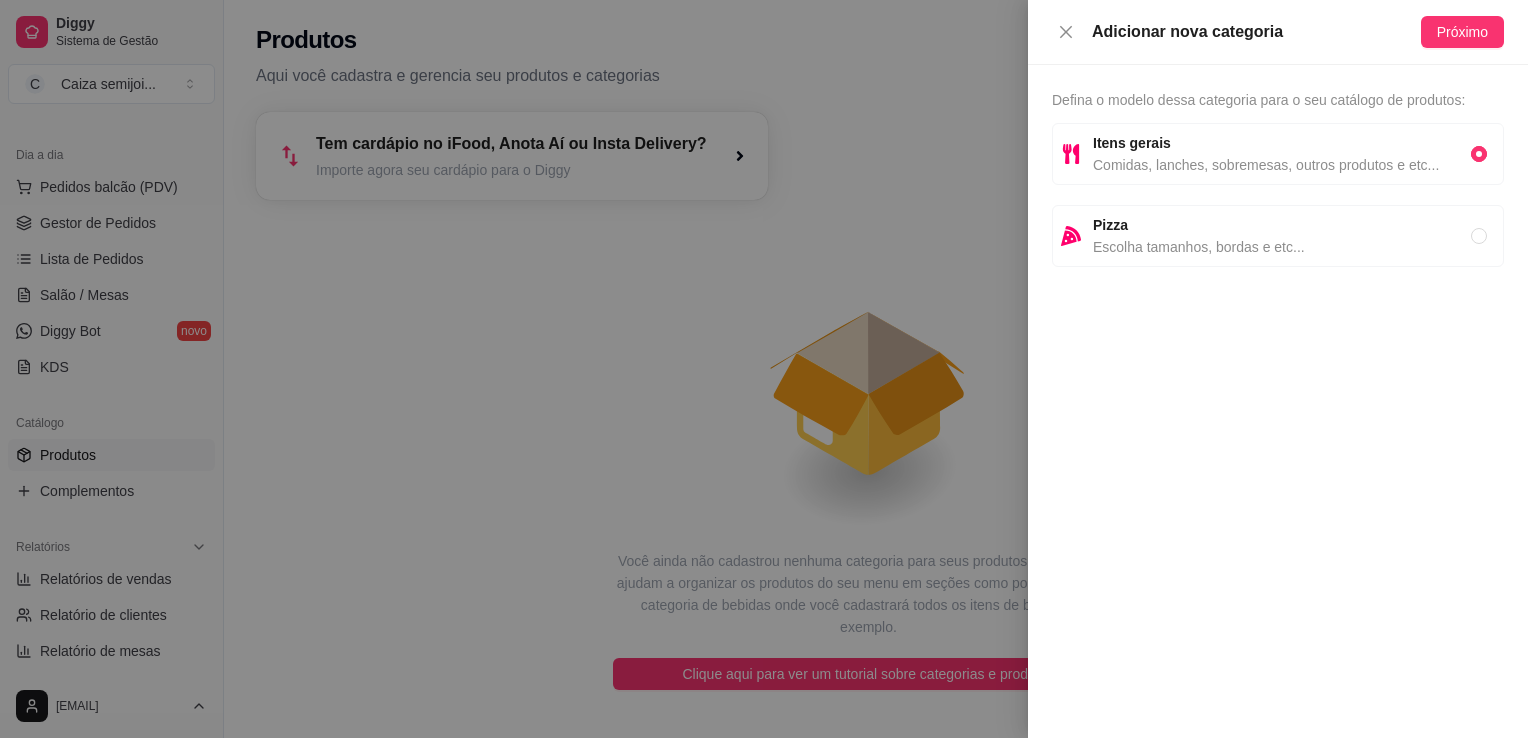 click at bounding box center (1479, 154) 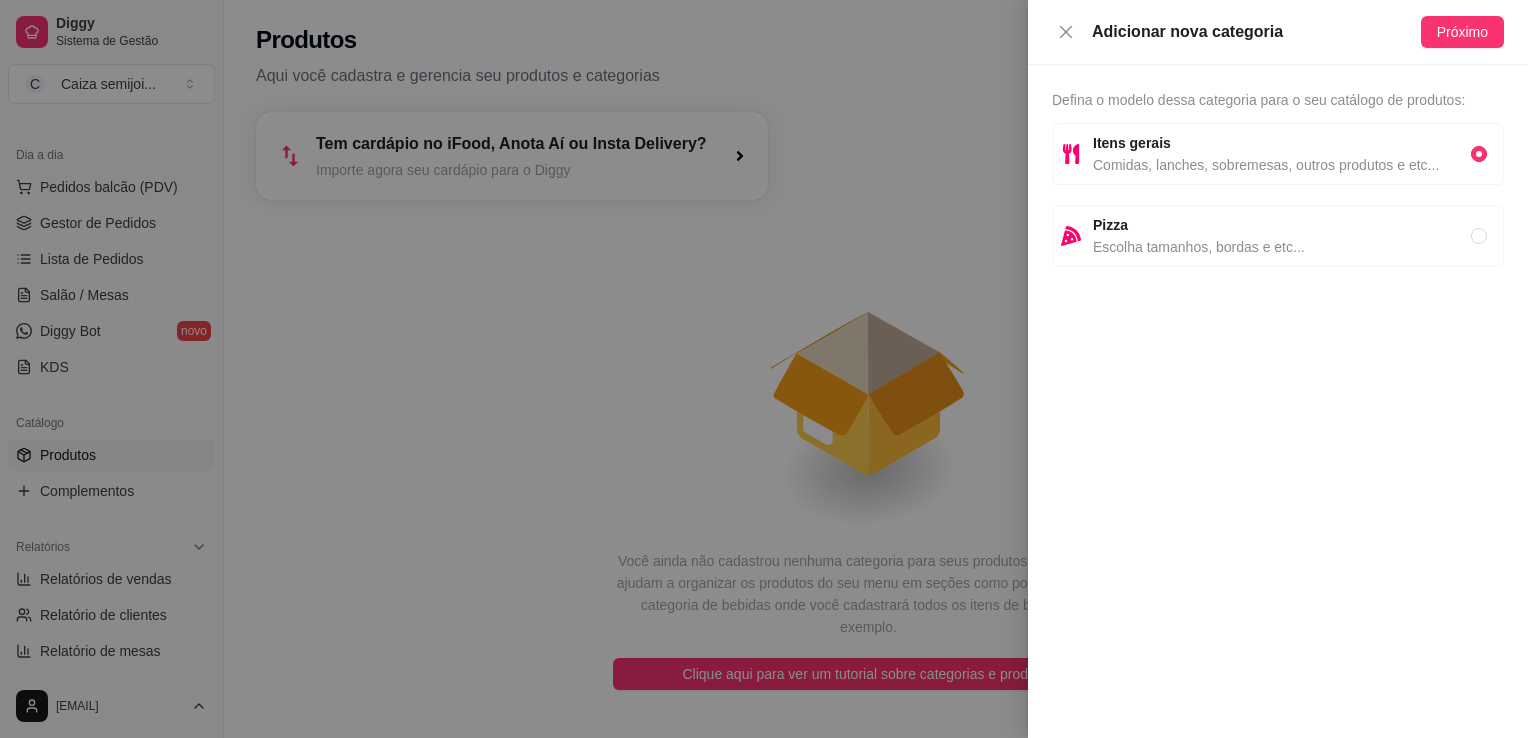 click at bounding box center (1479, 154) 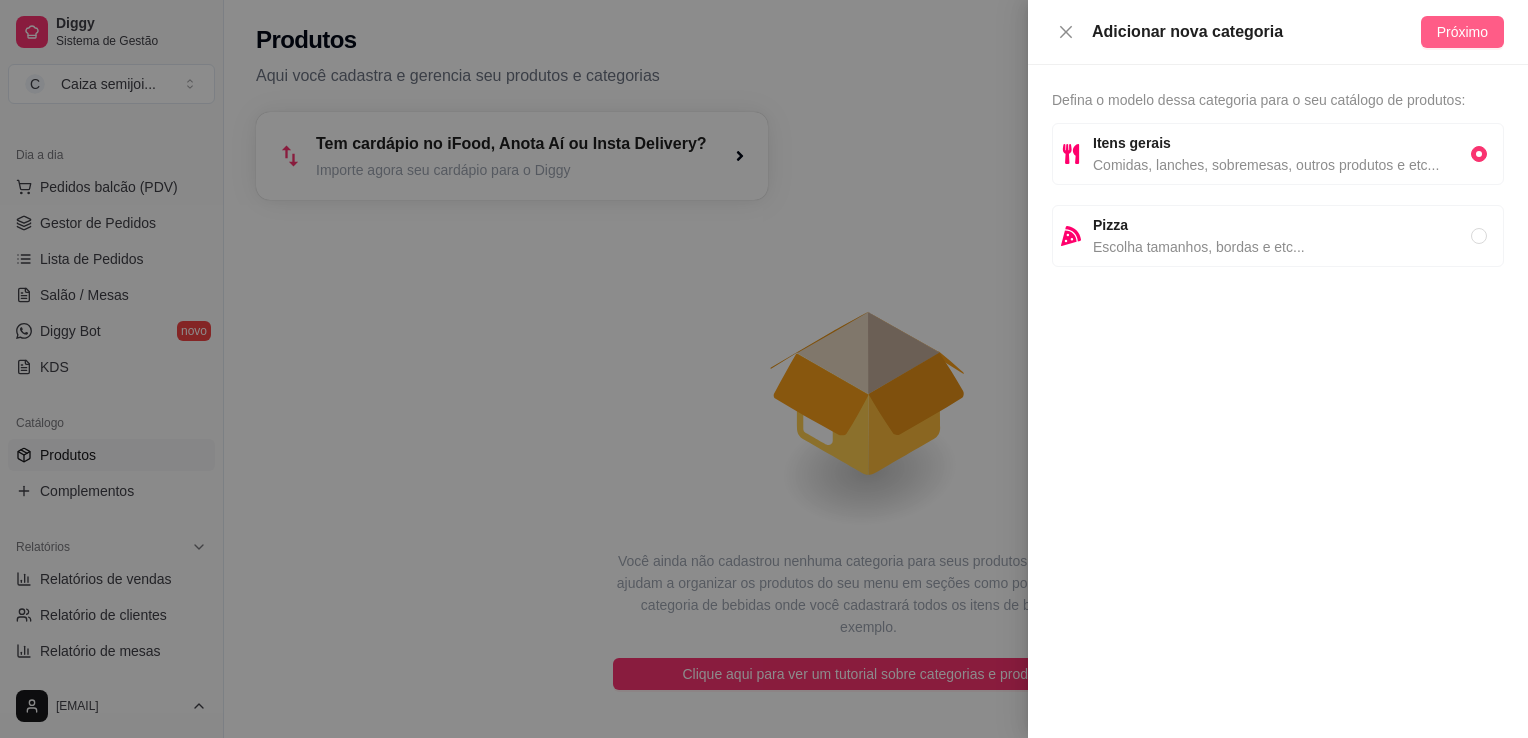 click on "Próximo" at bounding box center [1462, 32] 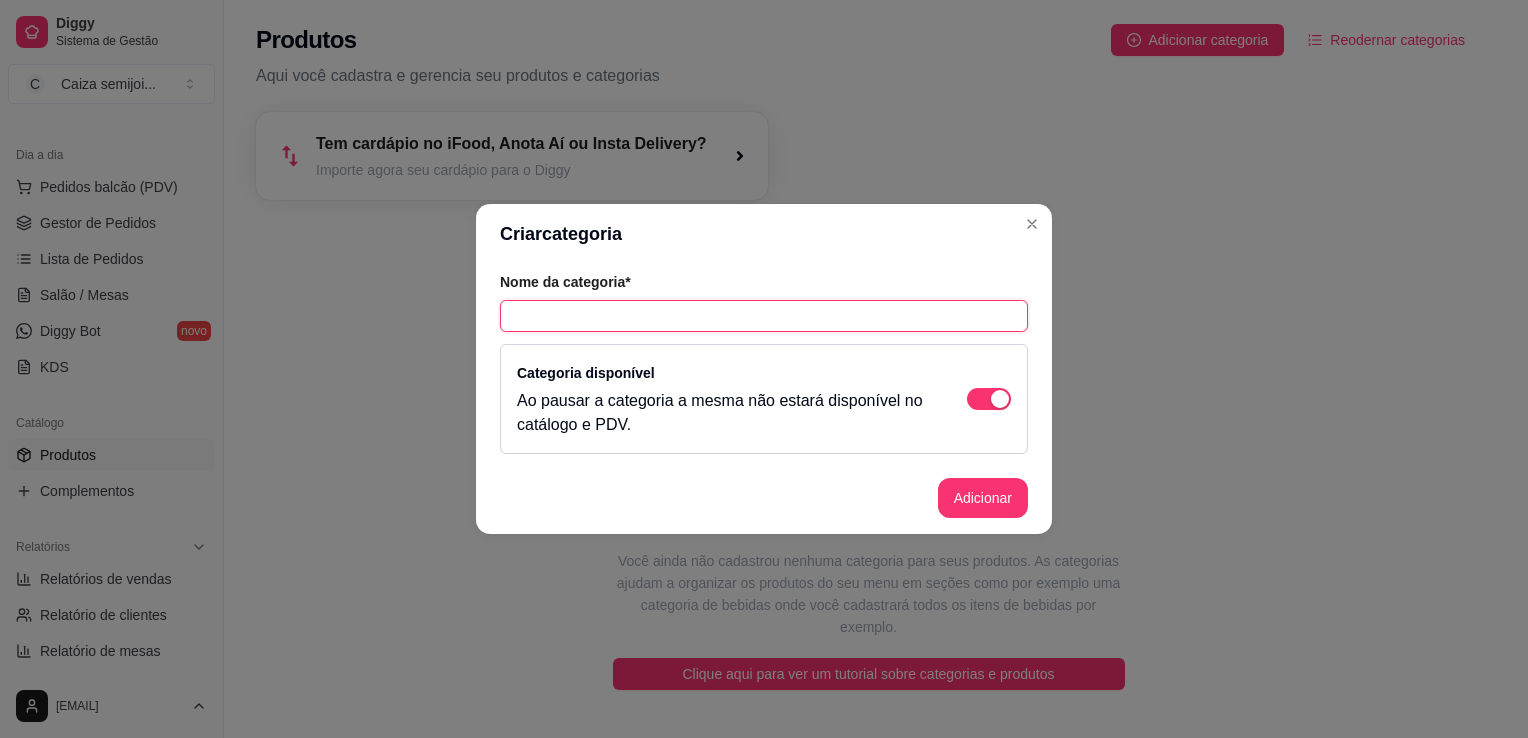 click at bounding box center [764, 316] 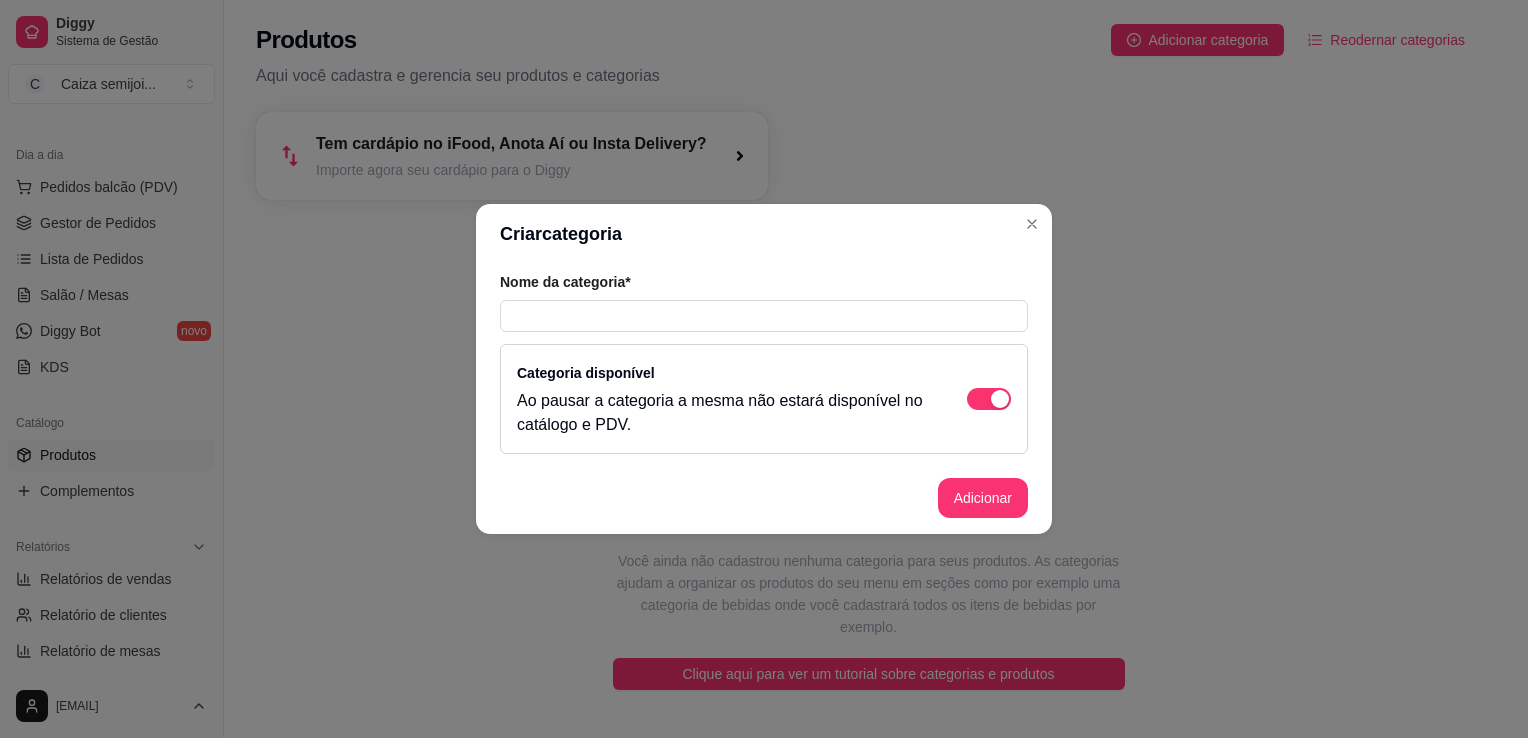 click on "Categoria disponível Ao pausar a categoria a mesma não estará disponível no catálogo e PDV." at bounding box center [764, 399] 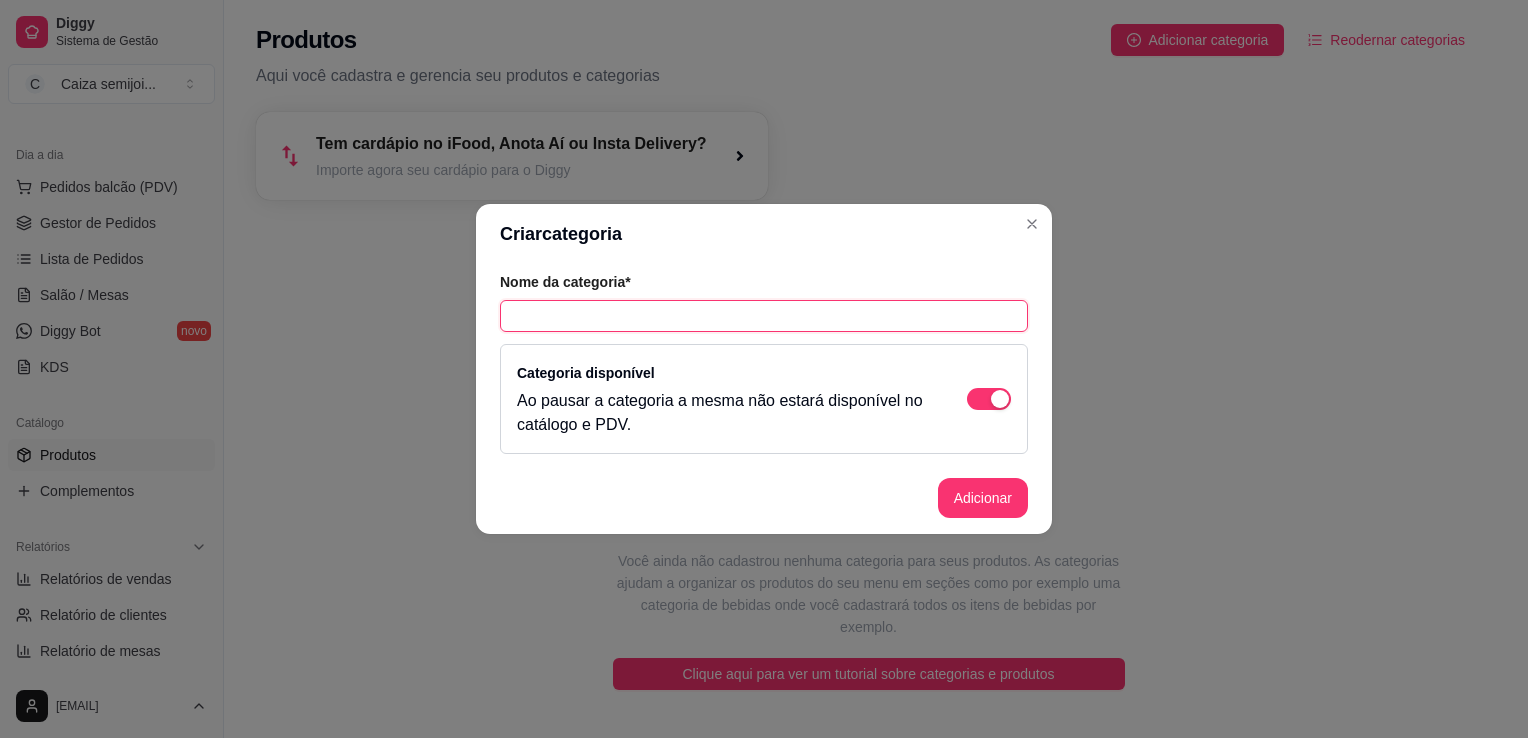 click at bounding box center (764, 316) 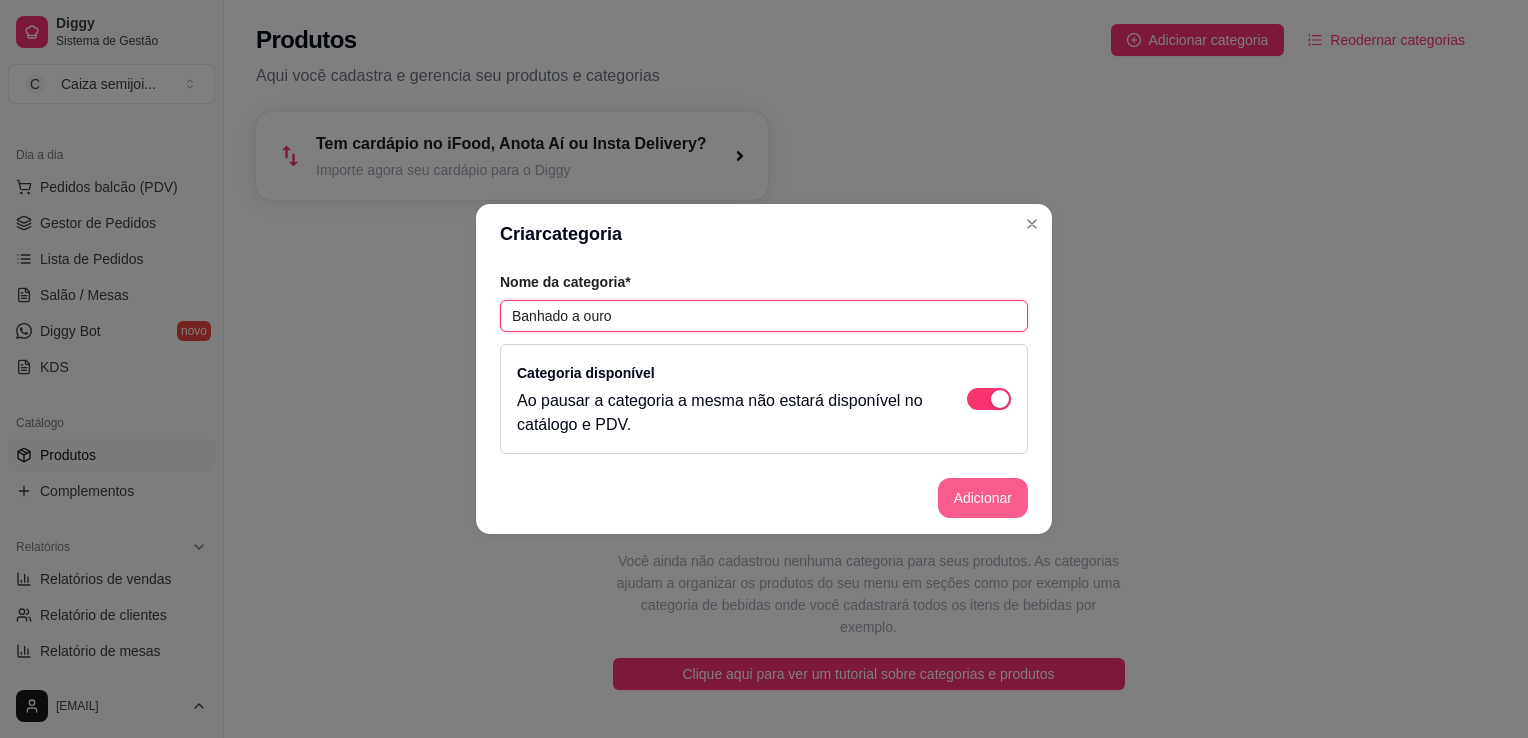 type on "Banhado a ouro" 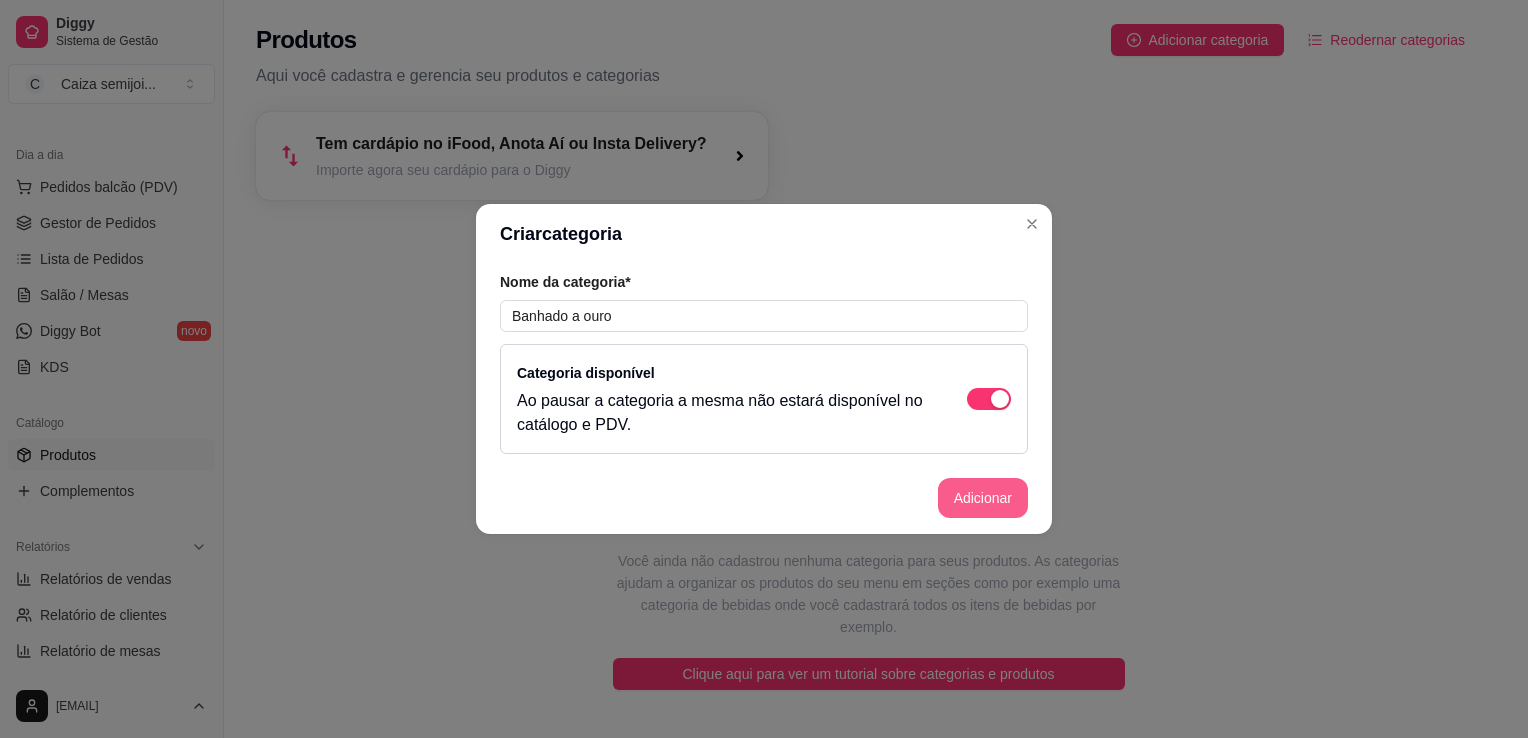 click on "Adicionar" at bounding box center [983, 498] 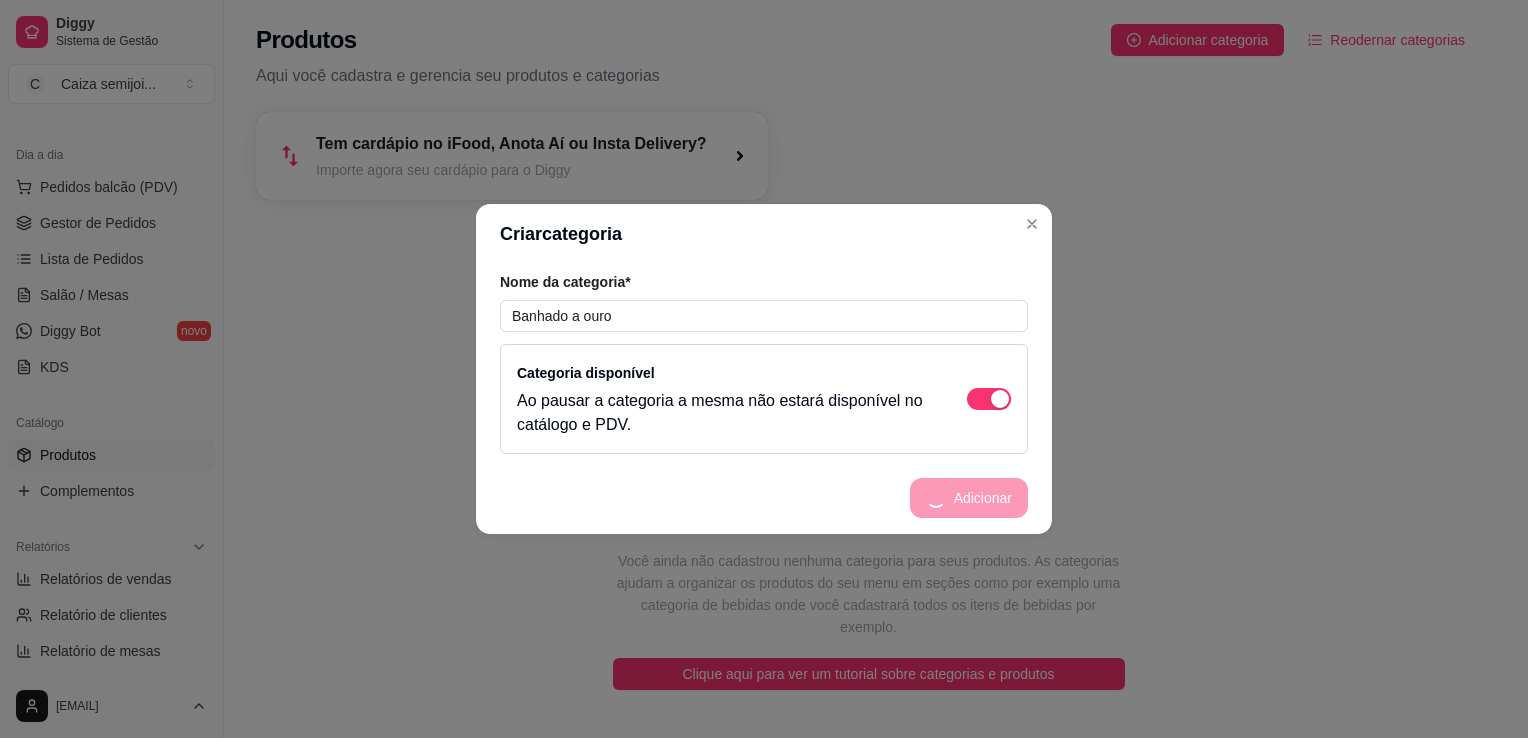 click on "Adicionar" at bounding box center [764, 498] 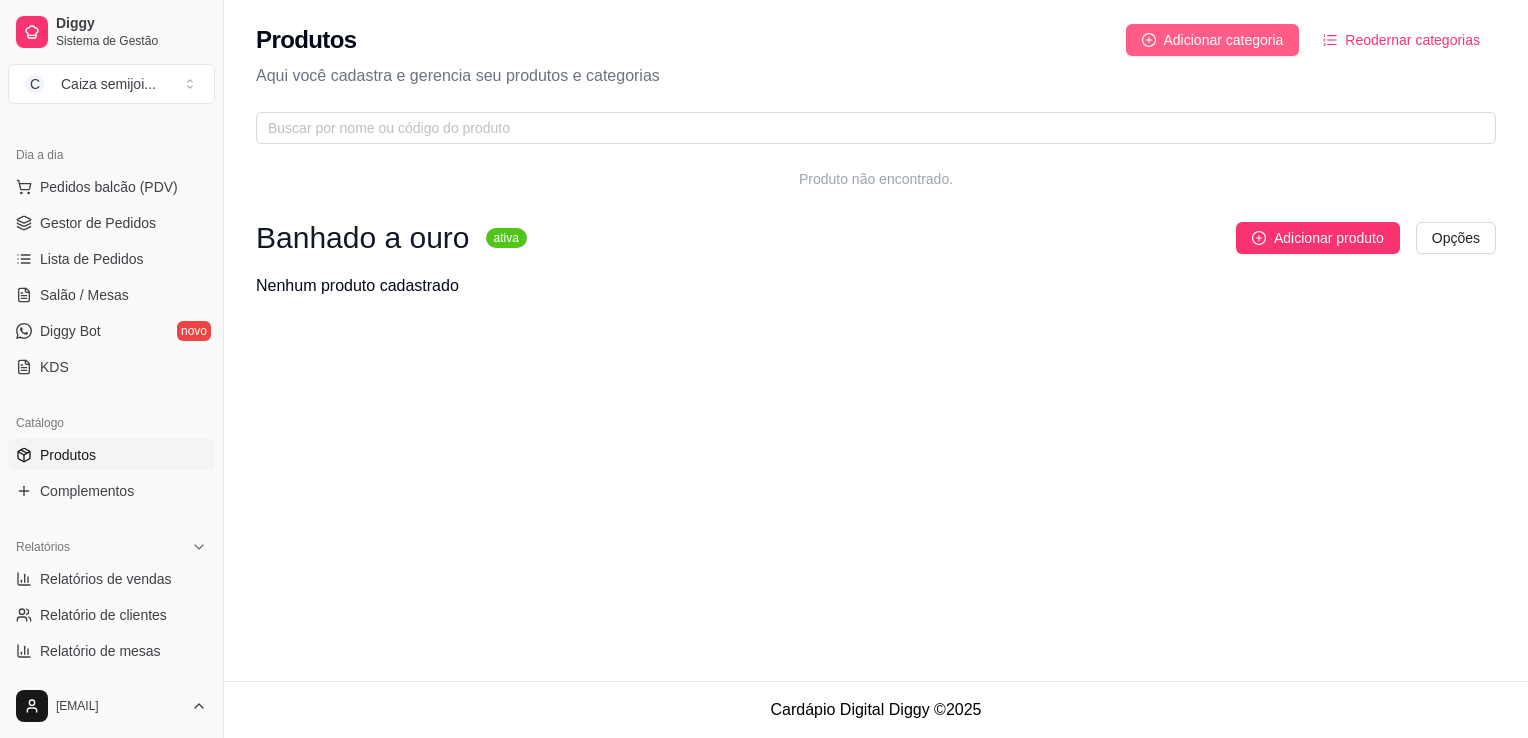 click on "Adicionar categoria" at bounding box center (1224, 40) 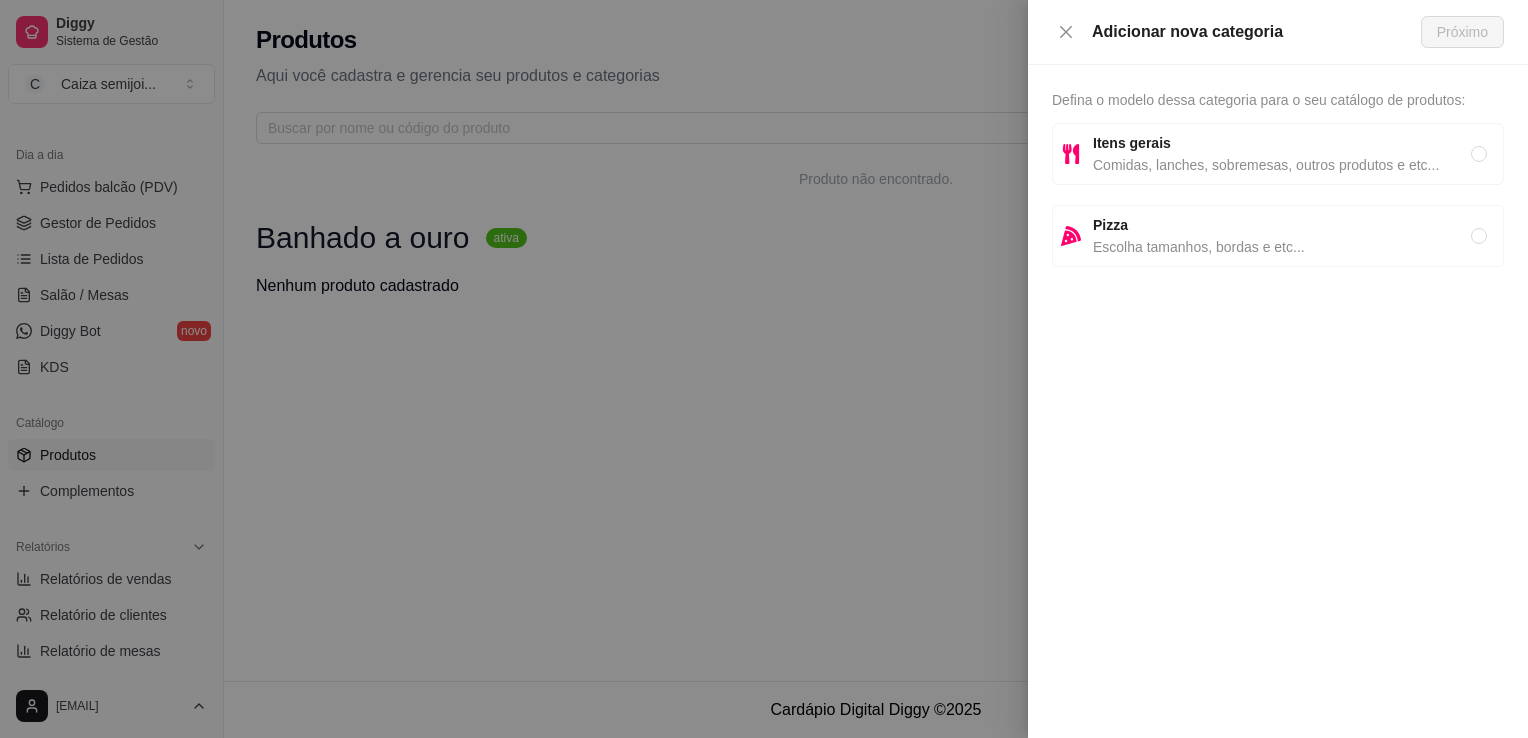 click on "Comidas, lanches, sobremesas, outros produtos e etc..." at bounding box center [1282, 165] 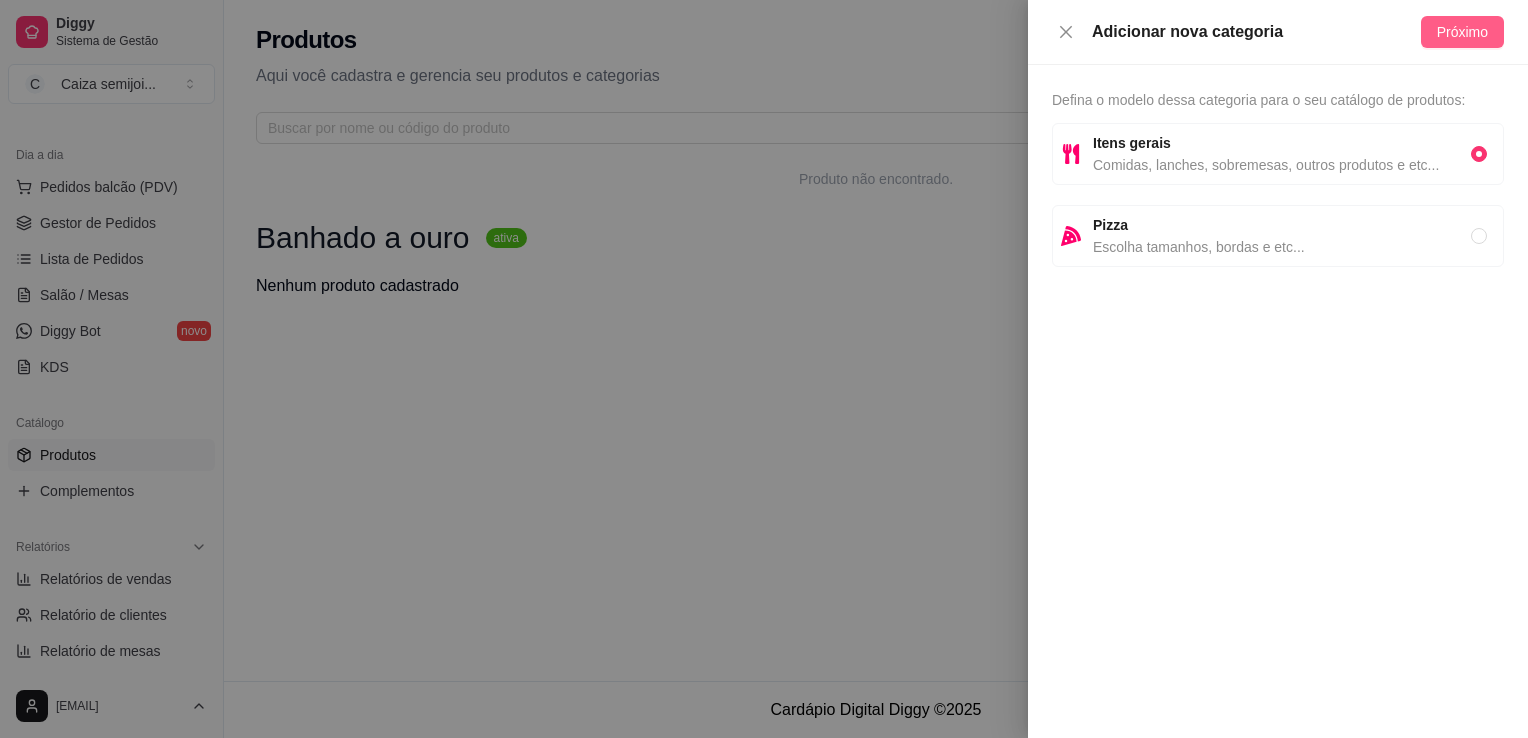 click on "Próximo" at bounding box center (1462, 32) 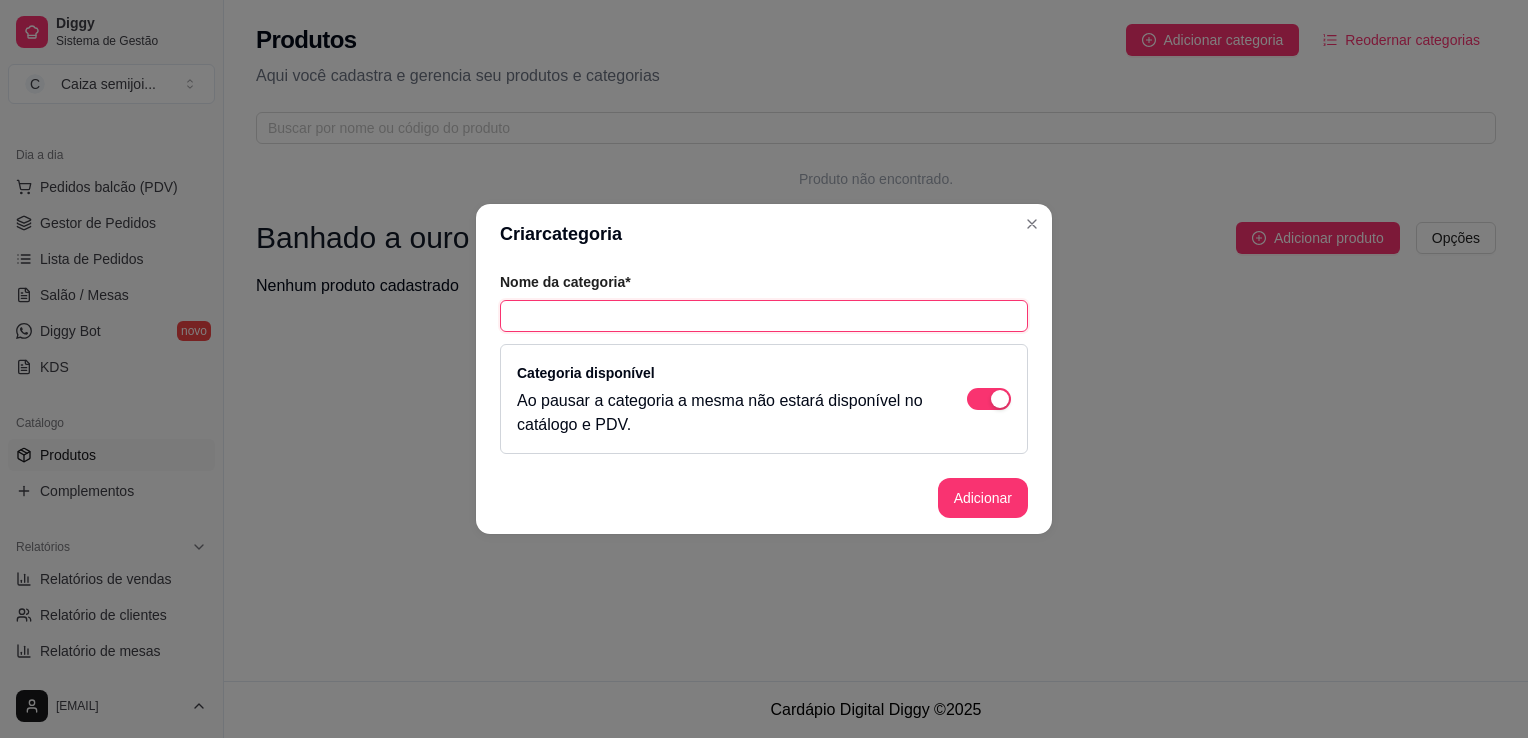 click at bounding box center (764, 316) 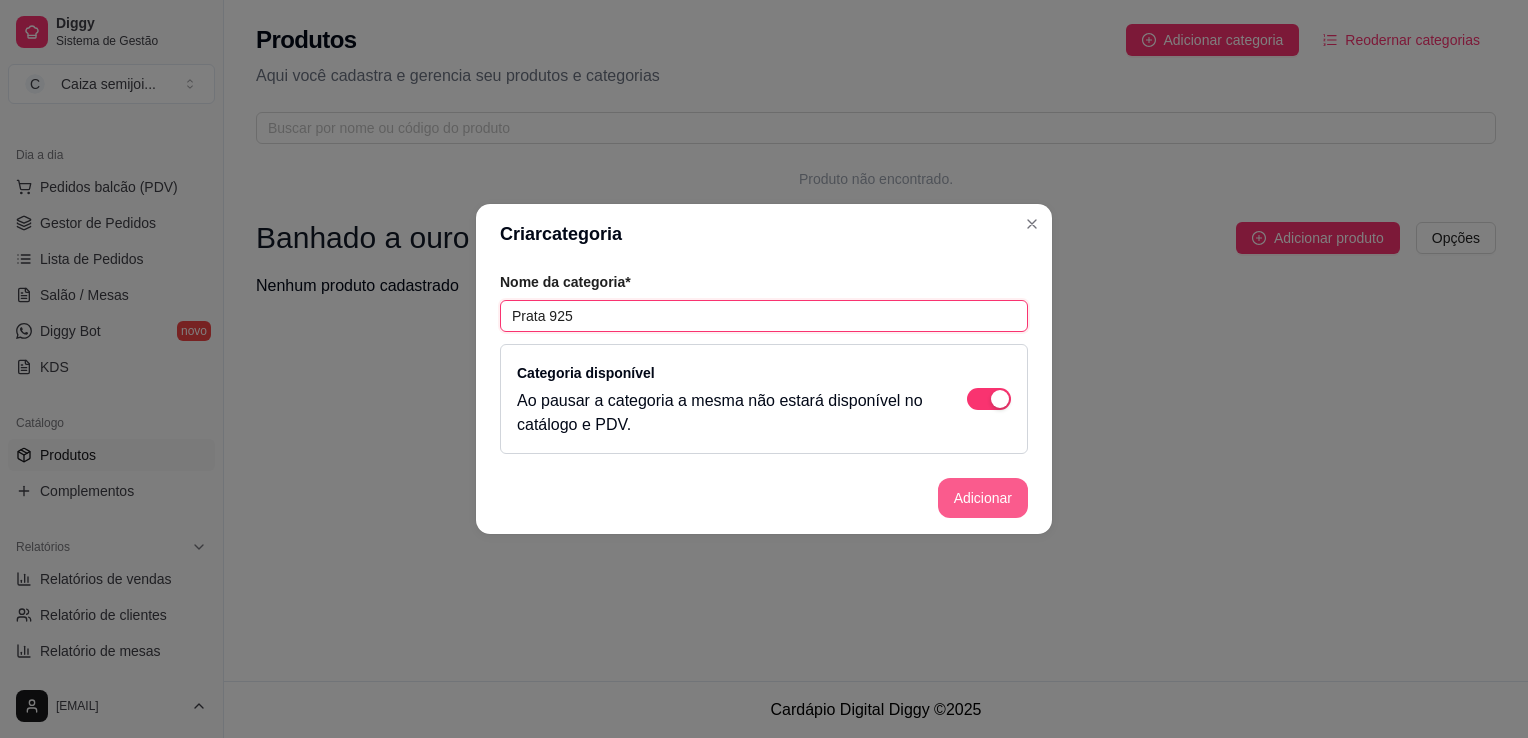 type on "Prata 925" 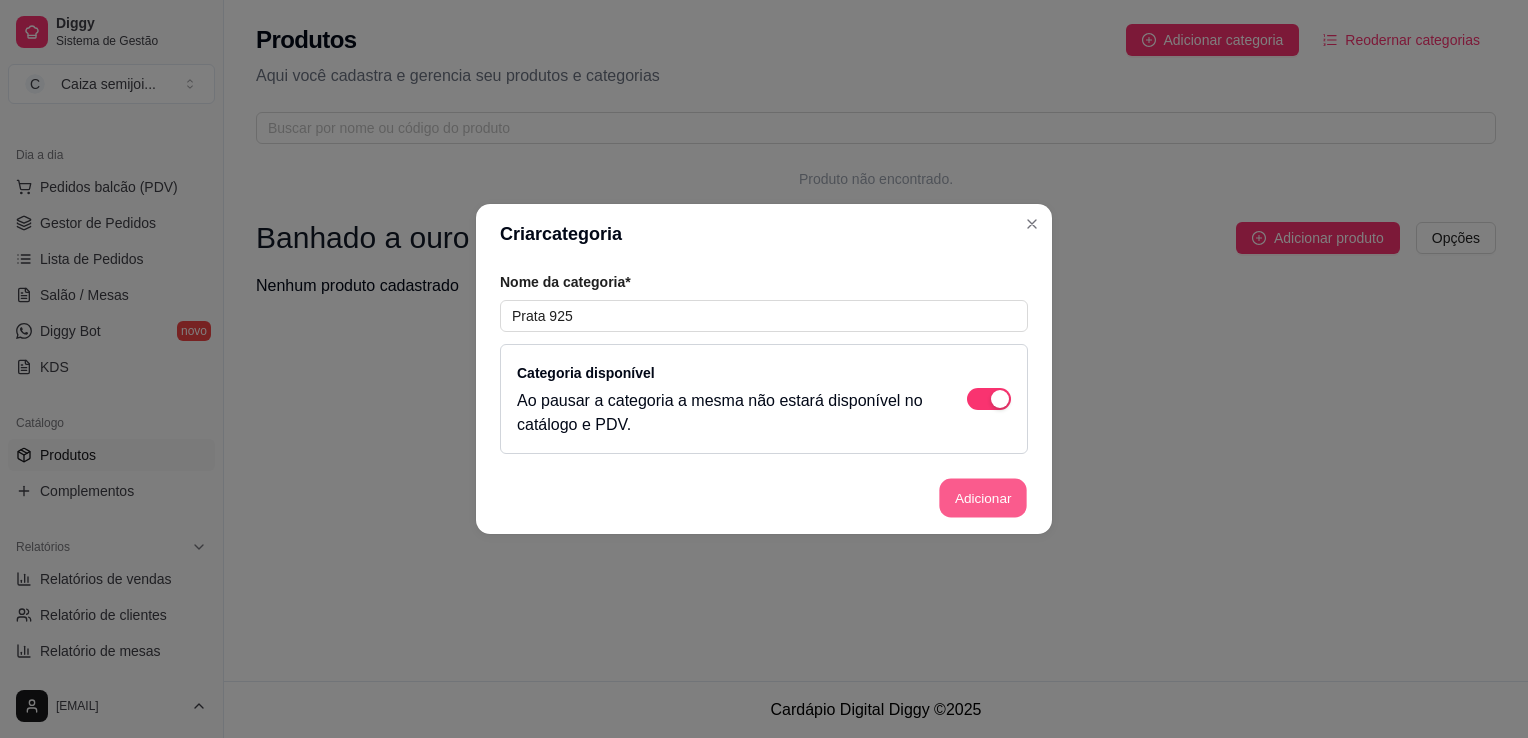 click on "Adicionar" at bounding box center [983, 498] 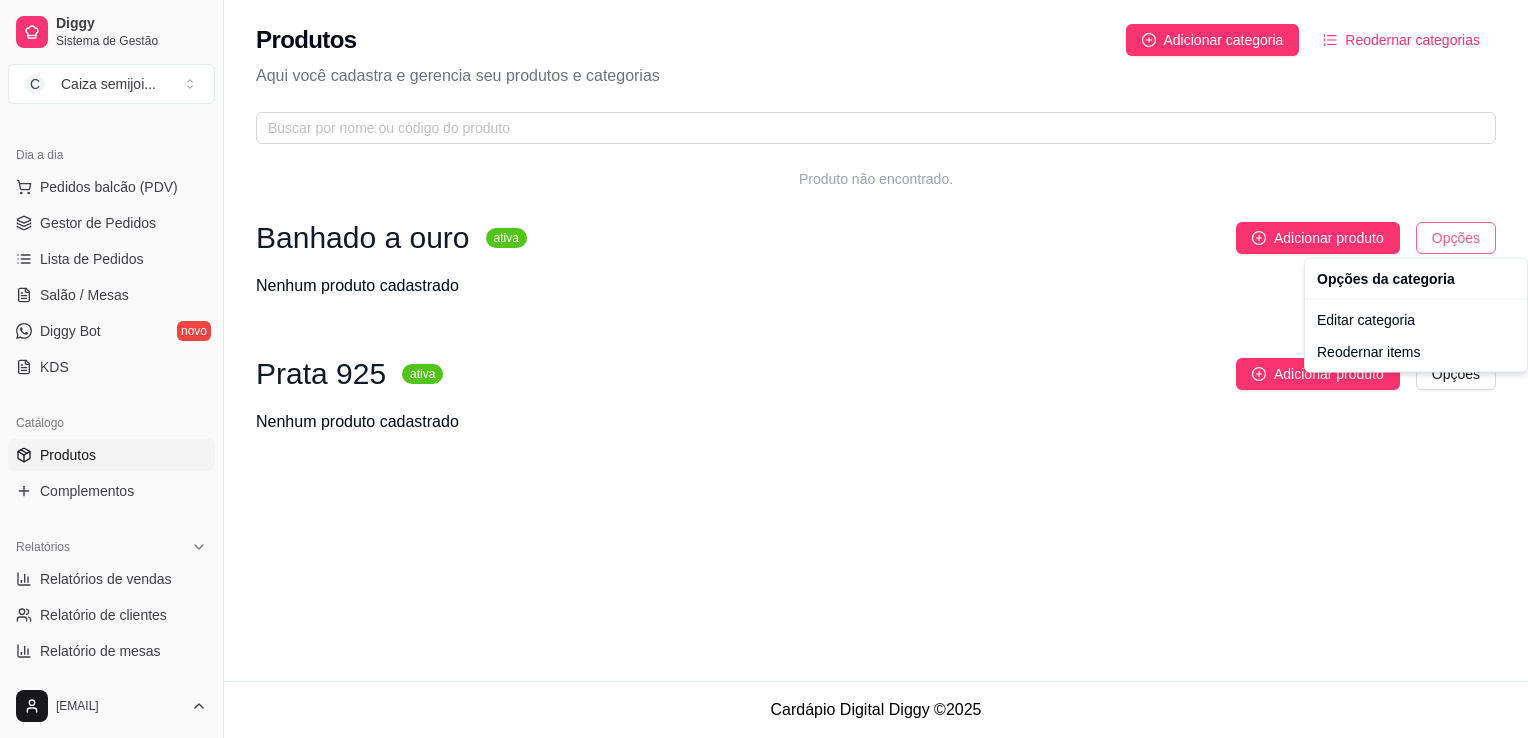 click on "Caiza sem [PRODUCT] C Caiza semijoi ... Loja  aberta Período gratuito até 06/09 Acesso Rápido Dashboard Dia a dia Pedidos balcão (PDV) Gestor de Pedidos Lista de Pedidos Salão / Mesas Diggy Bot novo KDS Catálogo Produtos Complementos Relatórios Relatórios de vendas Relatório de clientes Relatório de mesas Relatório de fidelidade novo Gerenciar Entregadores novo Nota Fiscal (NFC-e) Controle de caixa Controle de fiado Cupons Clientes Estoque Configurações Diggy Planos Precisa de ajuda? [EMAIL] Toggle Sidebar Sistema de Gestão Diggy Produtos Adicionar categoria Reodernar categorias Aqui você cadastra e gerencia seu produtos e categorias Produto não encontrado. Banhado a ouro ativa Adicionar produto Opções Nenhum produto cadastrado Prata 925 ativa Adicionar produto Opções Nenhum produto cadastrado Cardápio Digital Diggy © 2025 Opções da categoria Editar categoria Reodernar items" at bounding box center (764, 369) 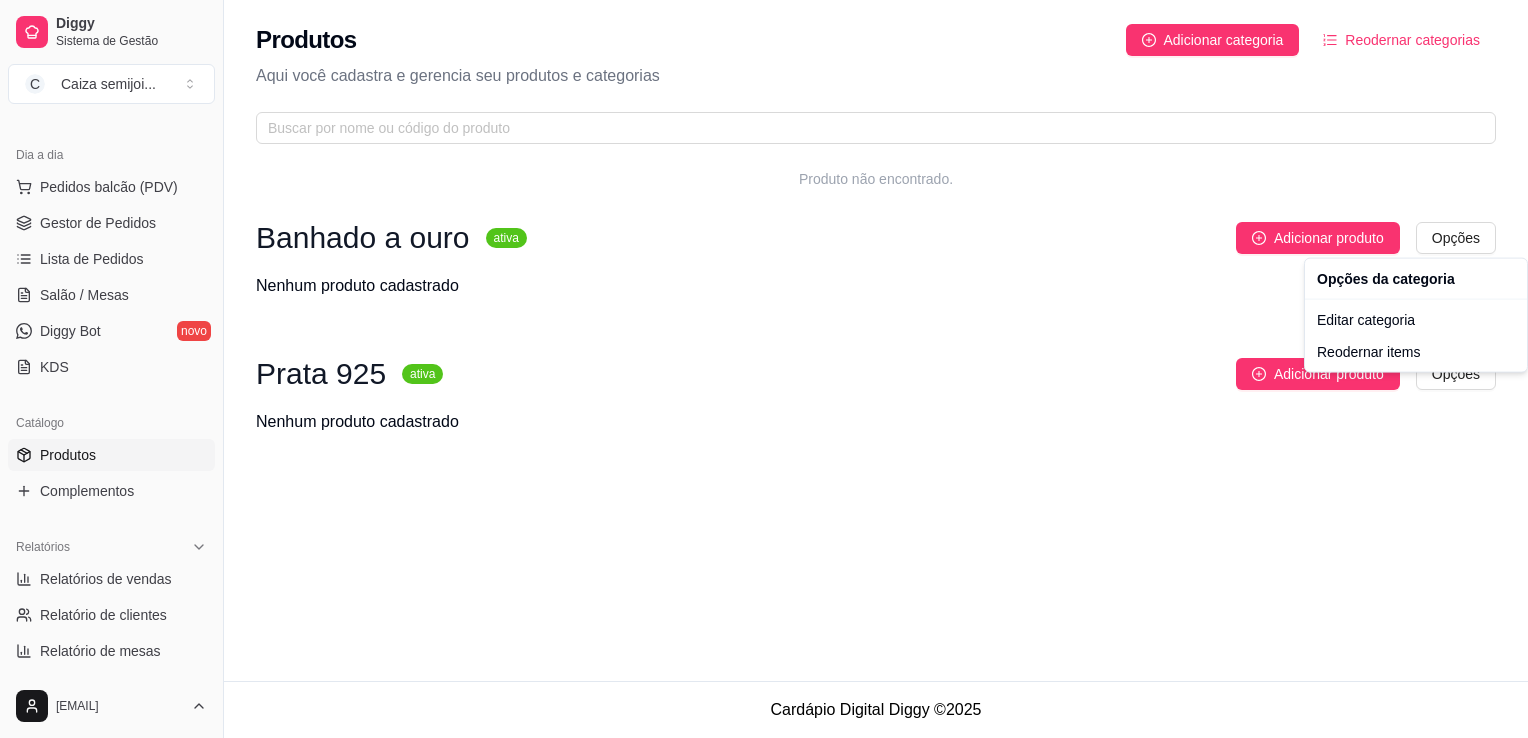 click on "Caiza sem [PRODUCT] C Caiza semijoi ... Loja  aberta Período gratuito até 06/09 Acesso Rápido Dashboard Dia a dia Pedidos balcão (PDV) Gestor de Pedidos Lista de Pedidos Salão / Mesas Diggy Bot novo KDS Catálogo Produtos Complementos Relatórios Relatórios de vendas Relatório de clientes Relatório de mesas Relatório de fidelidade novo Gerenciar Entregadores novo Nota Fiscal (NFC-e) Controle de caixa Controle de fiado Cupons Clientes Estoque Configurações Diggy Planos Precisa de ajuda? [EMAIL] Toggle Sidebar Sistema de Gestão Diggy Produtos Adicionar categoria Reodernar categorias Aqui você cadastra e gerencia seu produtos e categorias Produto não encontrado. Banhado a ouro ativa Adicionar produto Opções Nenhum produto cadastrado Prata 925 ativa Adicionar produto Opções Nenhum produto cadastrado Cardápio Digital Diggy © 2025 Opções da categoria Editar categoria Reodernar items" at bounding box center (764, 369) 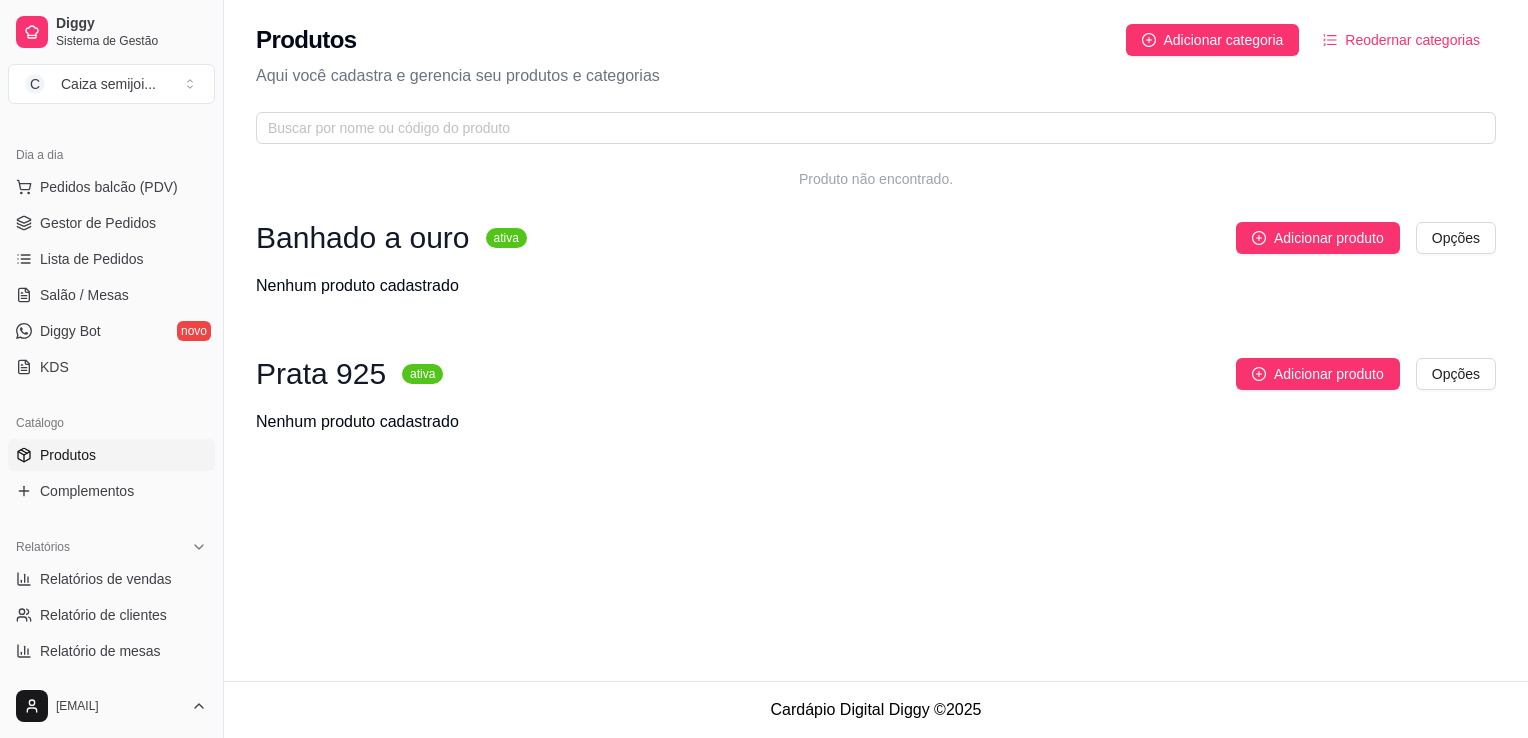 click on "Banhado a ouro ativa Adicionar produto Opções Nenhum produto cadastrado" at bounding box center (876, 260) 